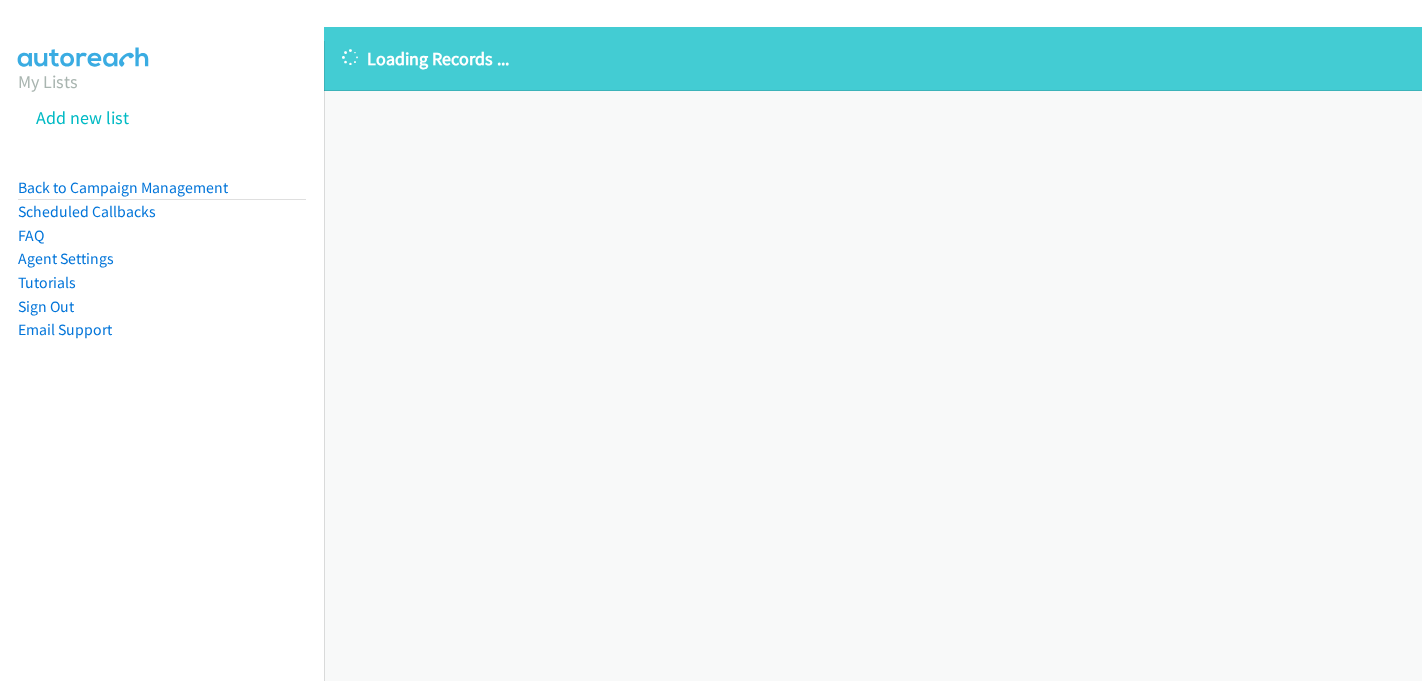 scroll, scrollTop: 0, scrollLeft: 0, axis: both 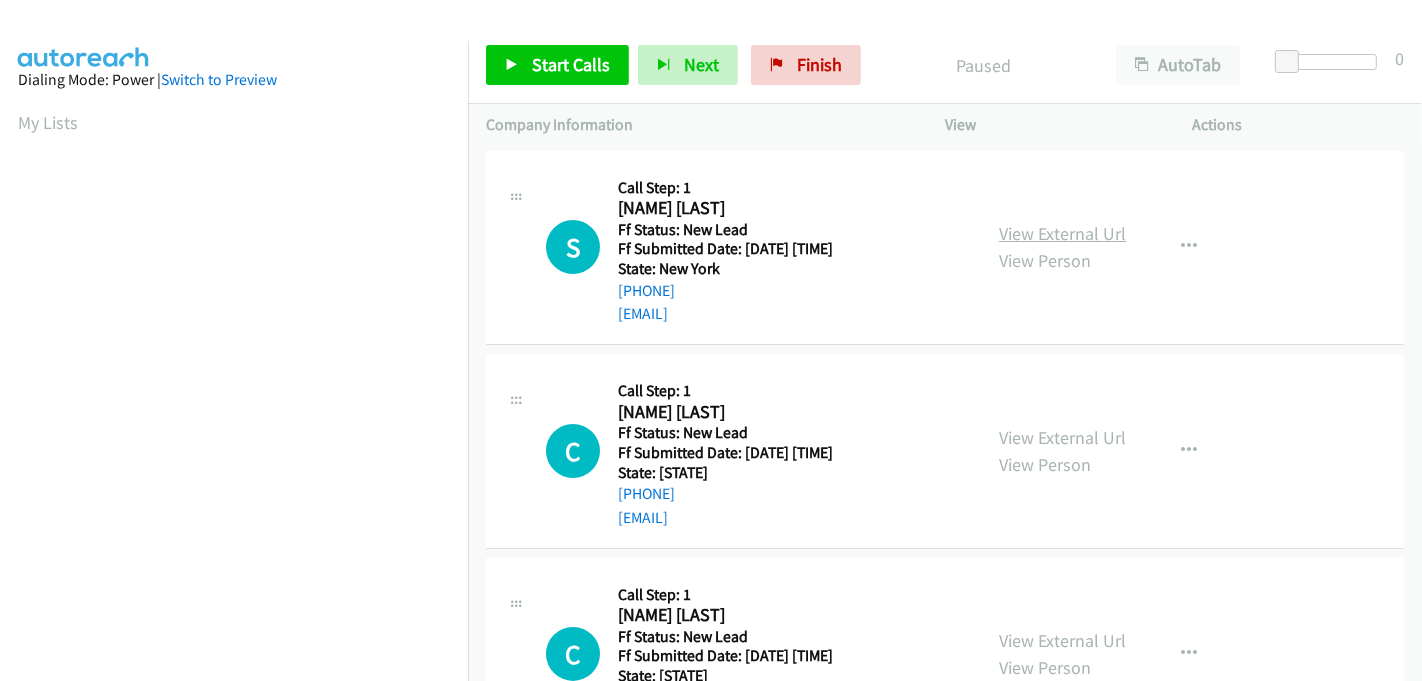 click on "View External Url" at bounding box center [1062, 233] 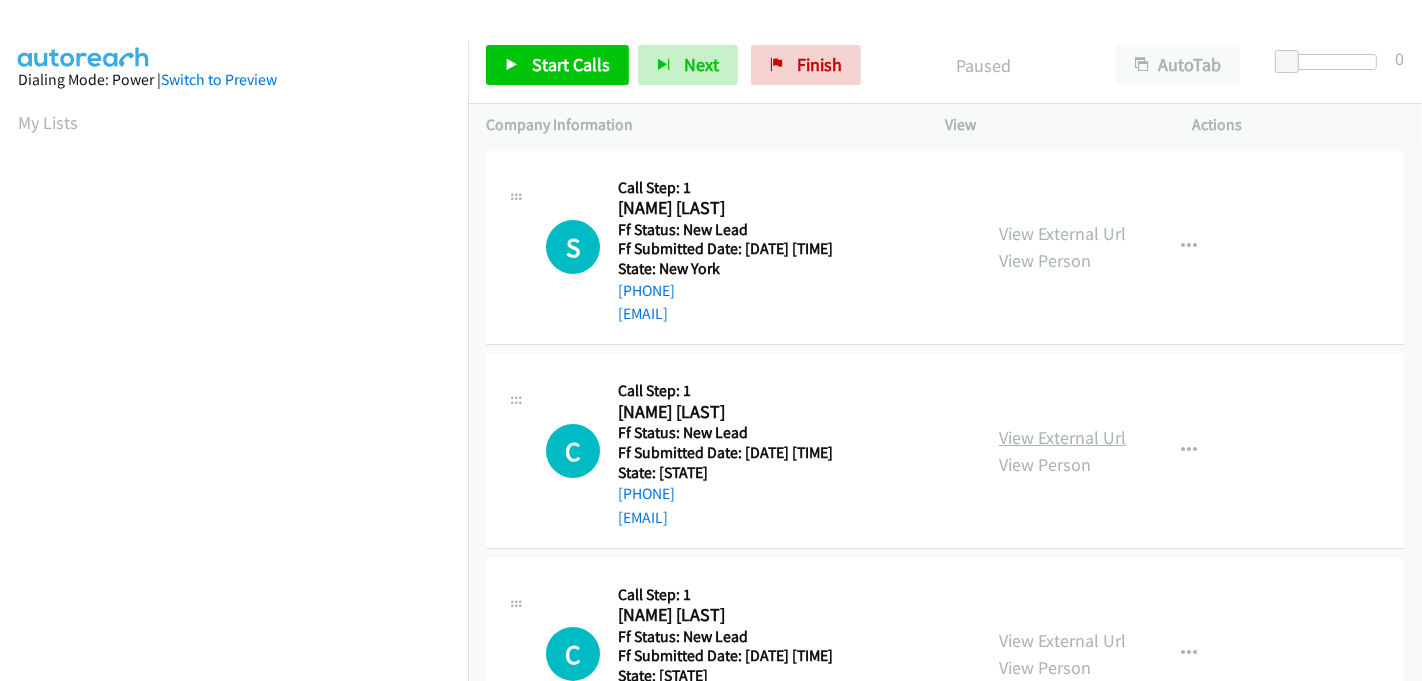 click on "View External Url" at bounding box center (1062, 437) 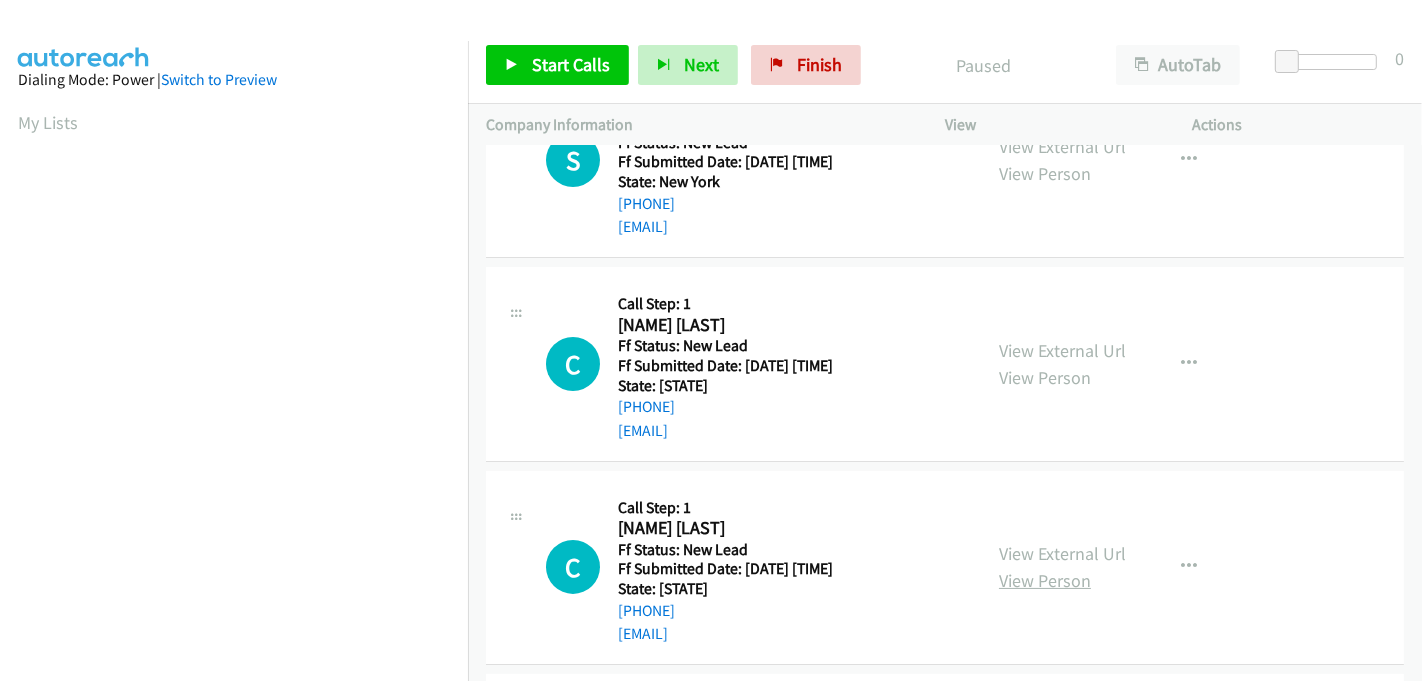 scroll, scrollTop: 268, scrollLeft: 0, axis: vertical 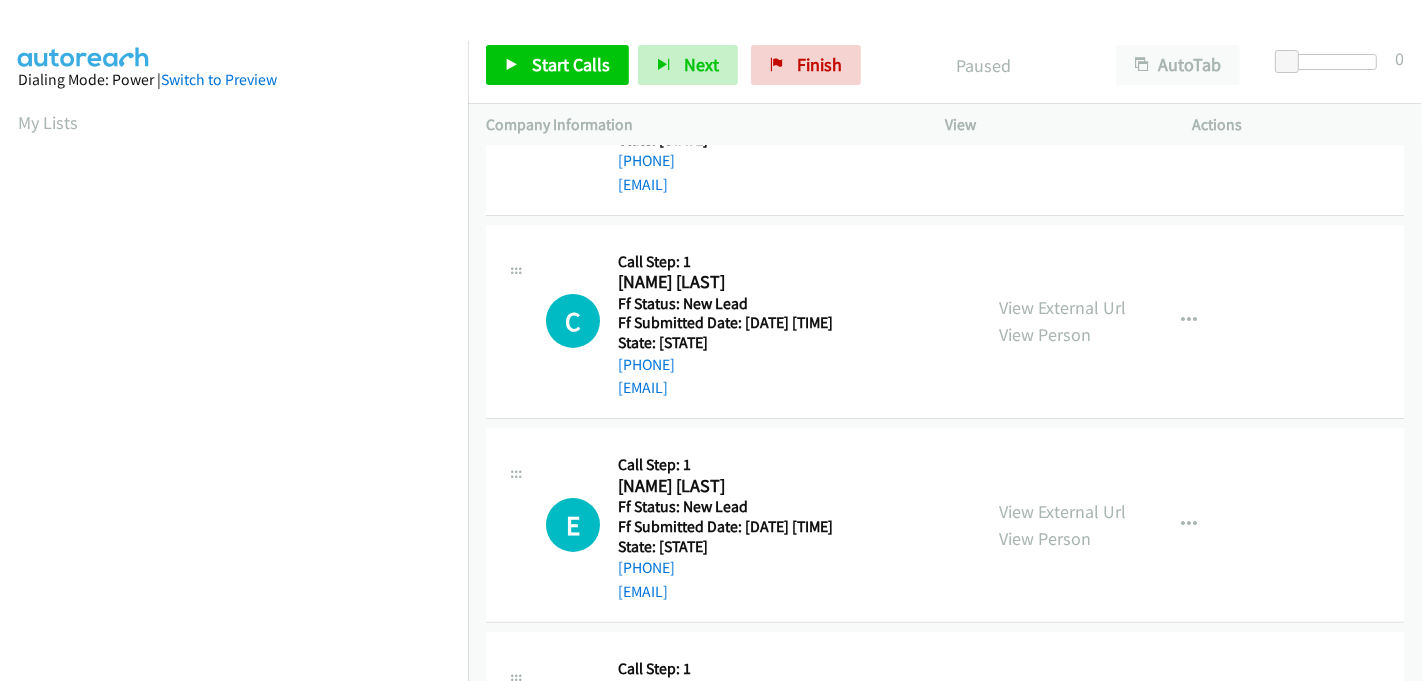 click on "View External Url
View Person" at bounding box center [1062, 321] 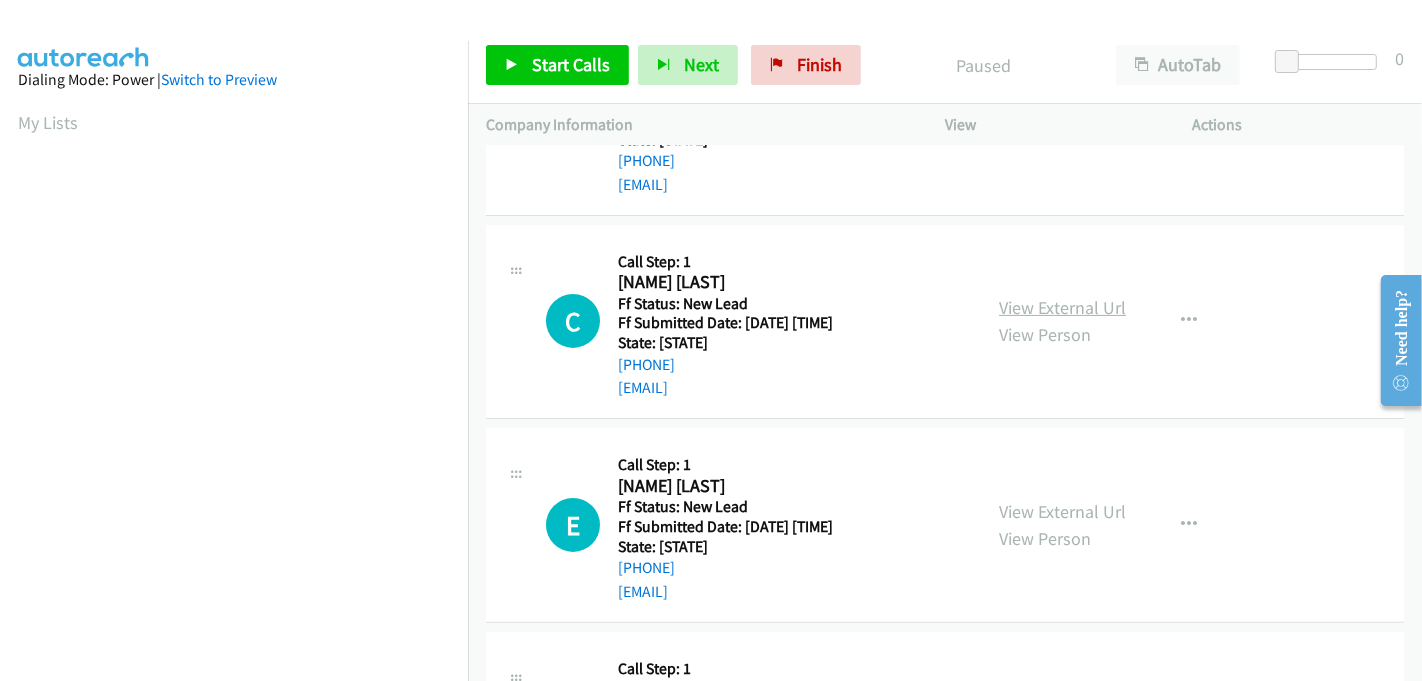 click on "View External Url" at bounding box center [1062, 307] 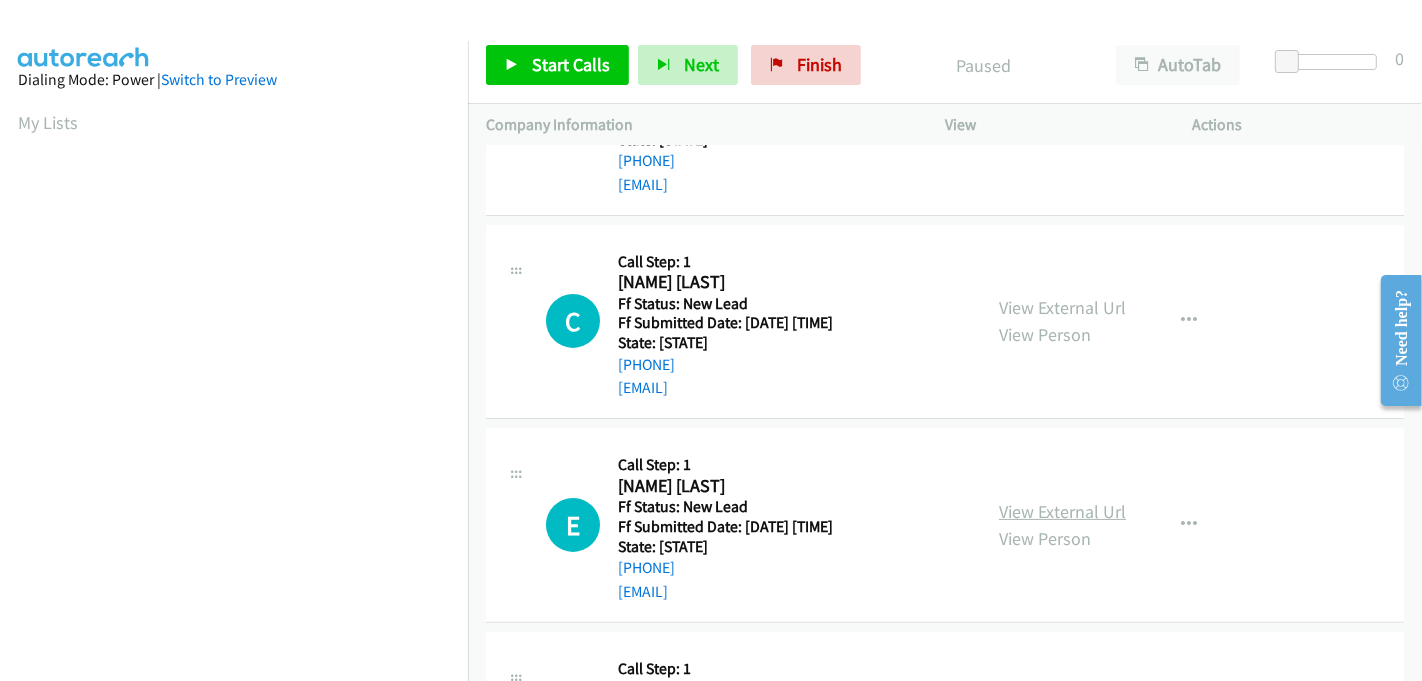click on "View External Url" at bounding box center (1062, 511) 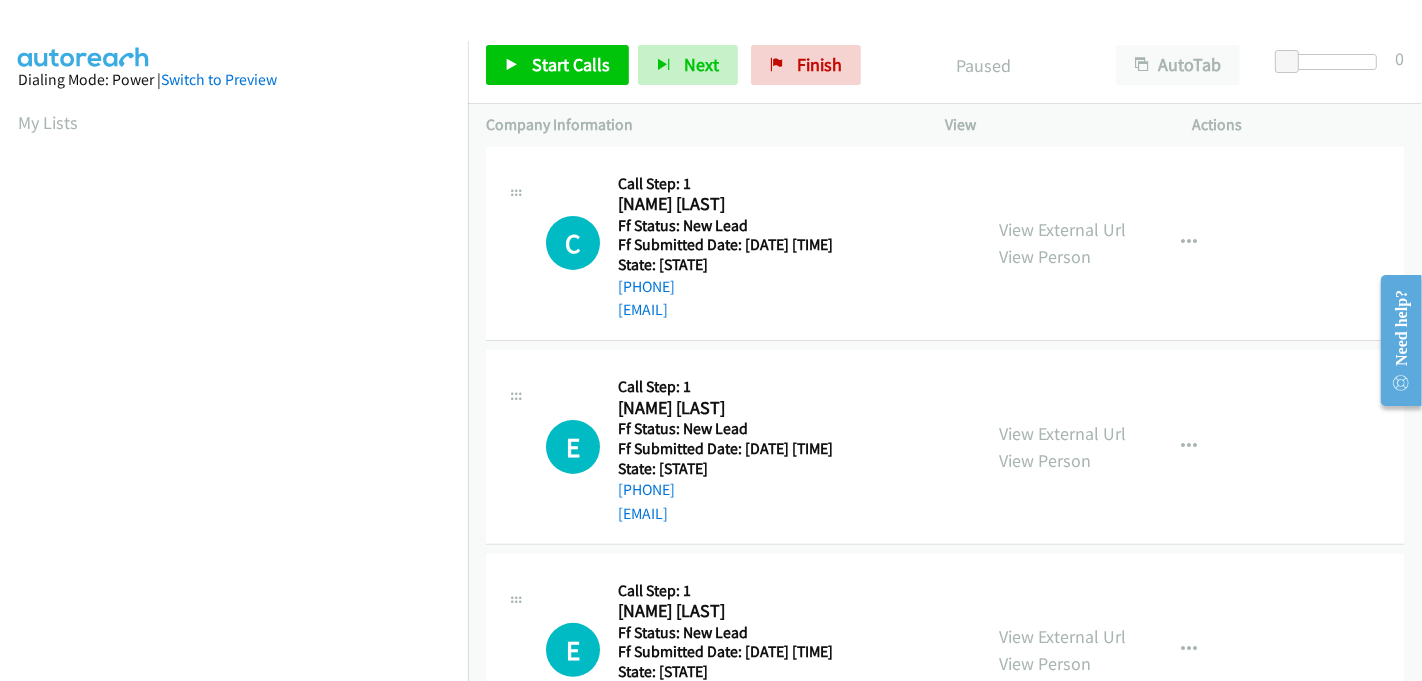 scroll, scrollTop: 507, scrollLeft: 0, axis: vertical 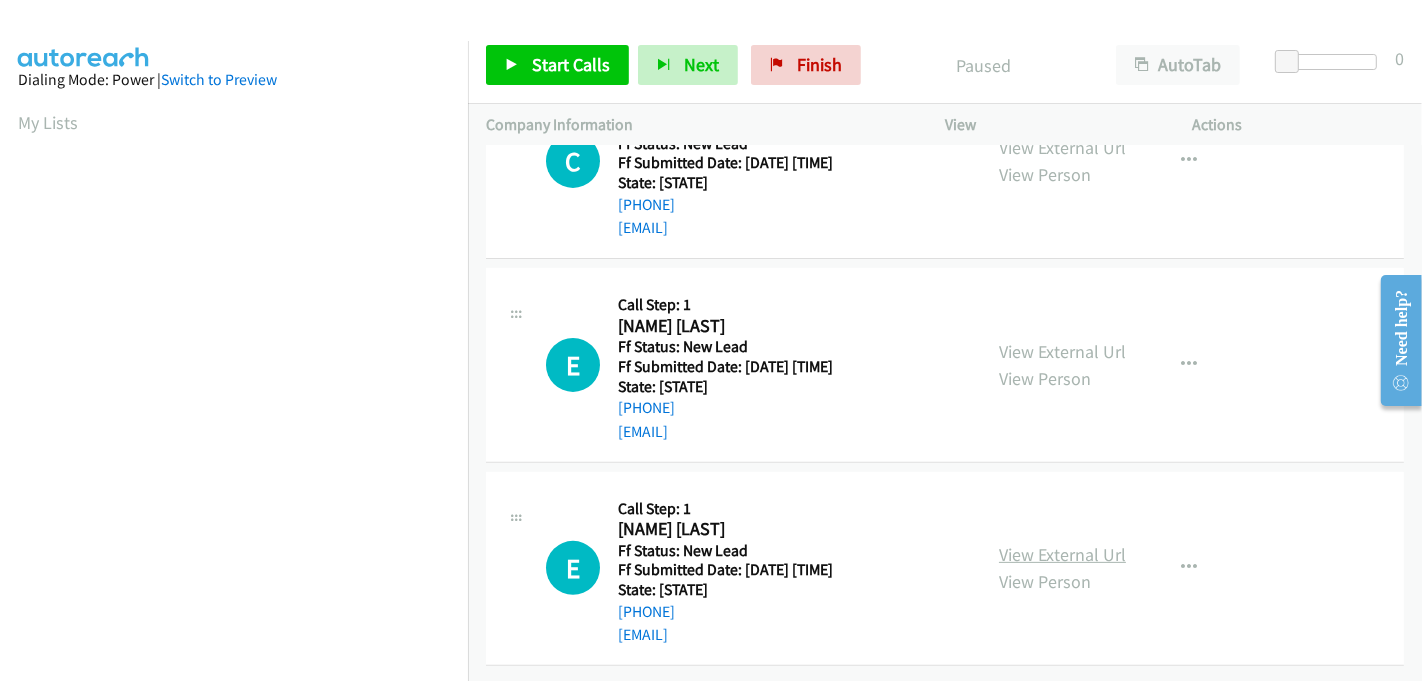 click on "View External Url" at bounding box center [1062, 554] 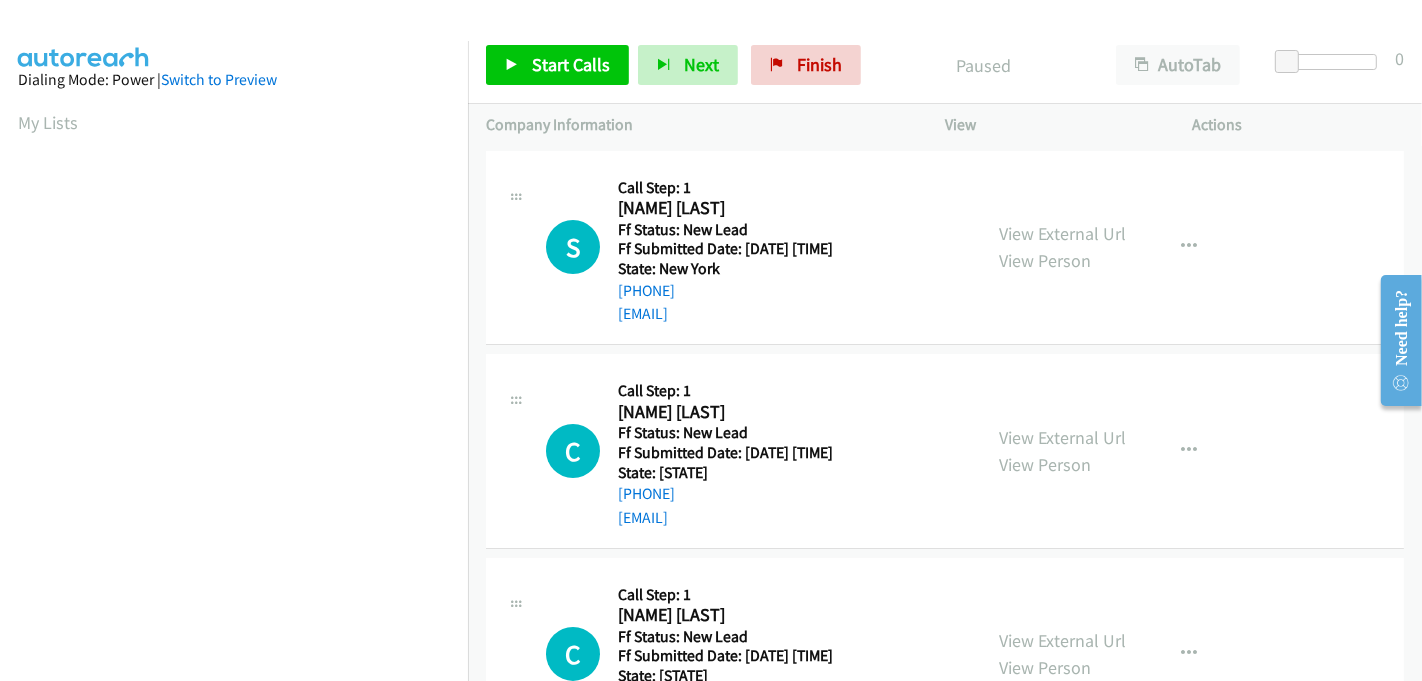 scroll, scrollTop: 0, scrollLeft: 0, axis: both 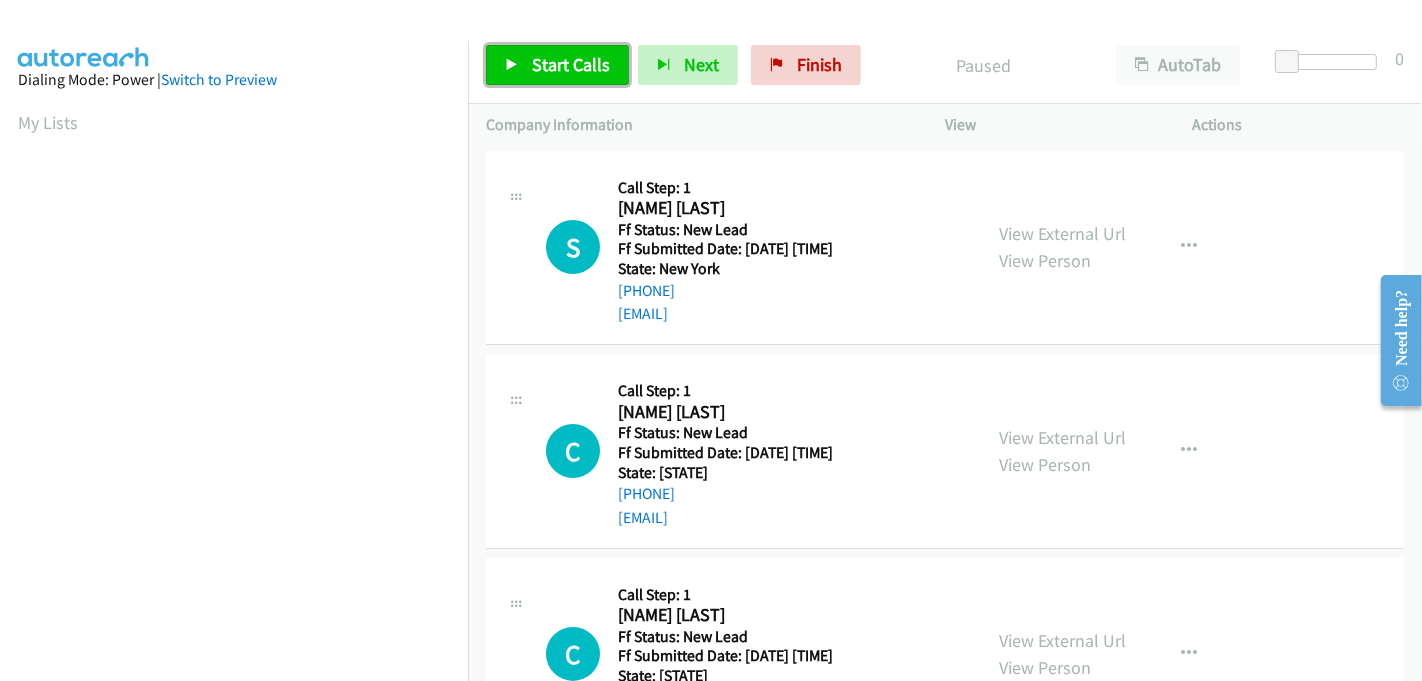 click on "Start Calls" at bounding box center (571, 64) 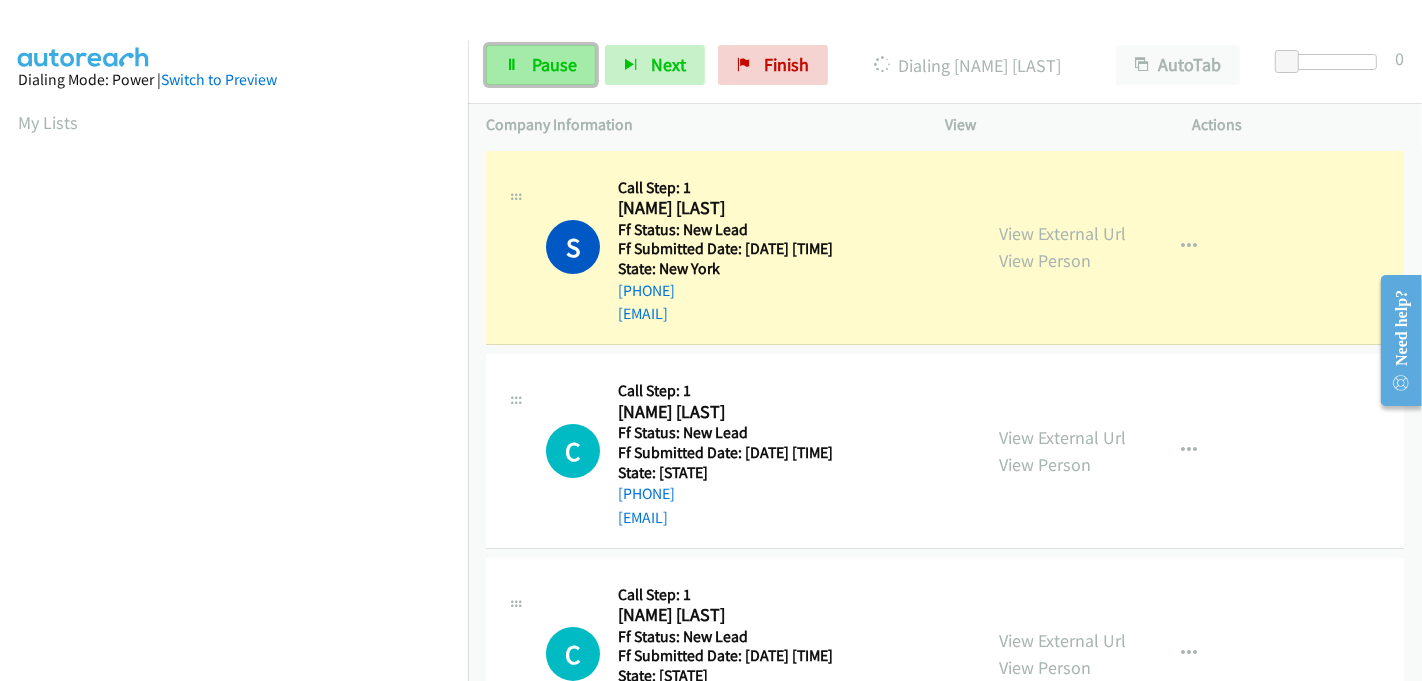 click on "Pause" at bounding box center (554, 64) 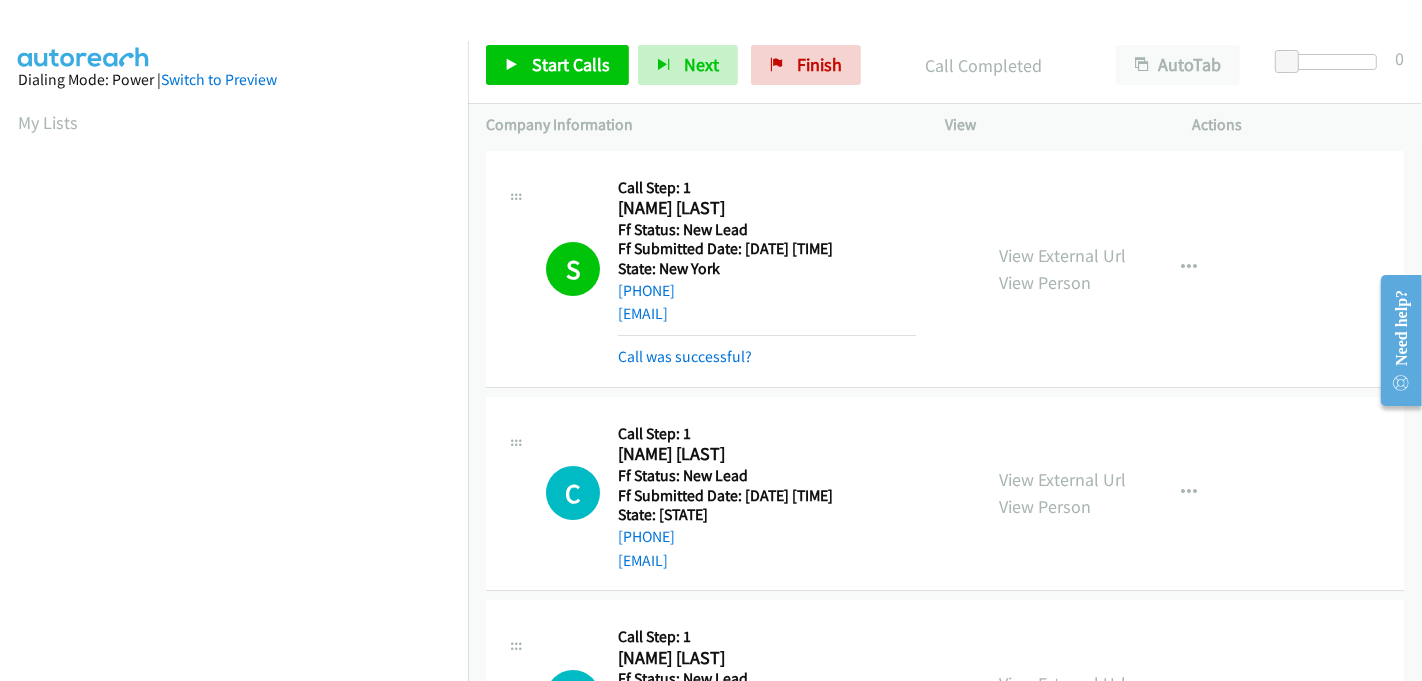 scroll, scrollTop: 442, scrollLeft: 0, axis: vertical 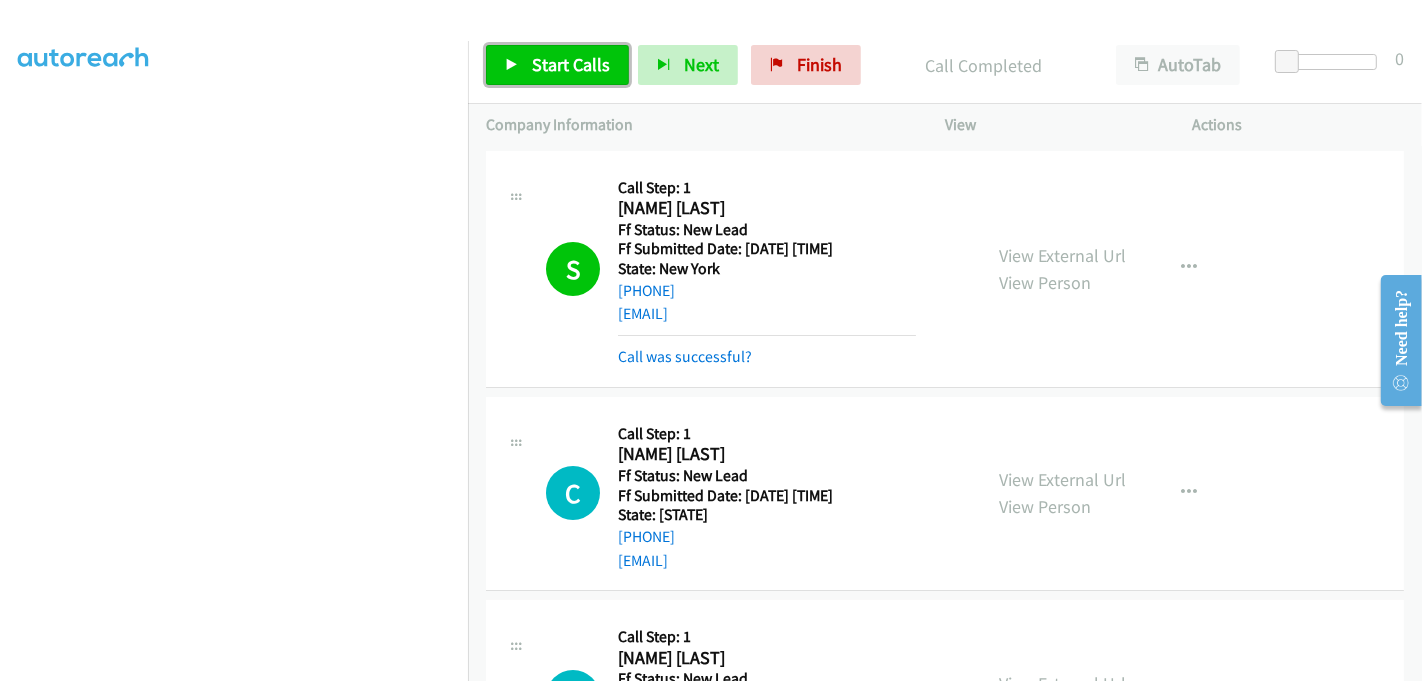 click on "Start Calls" at bounding box center [571, 64] 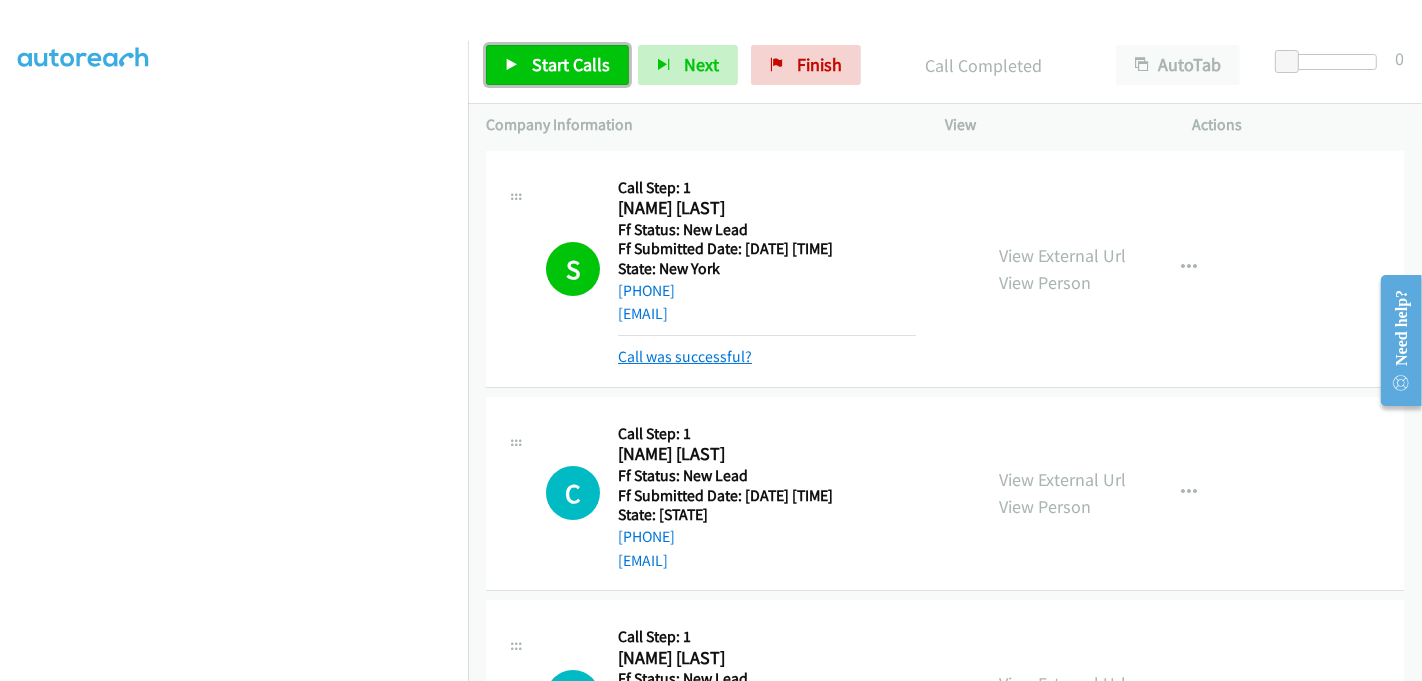 click on "Call was successful?" at bounding box center [685, 356] 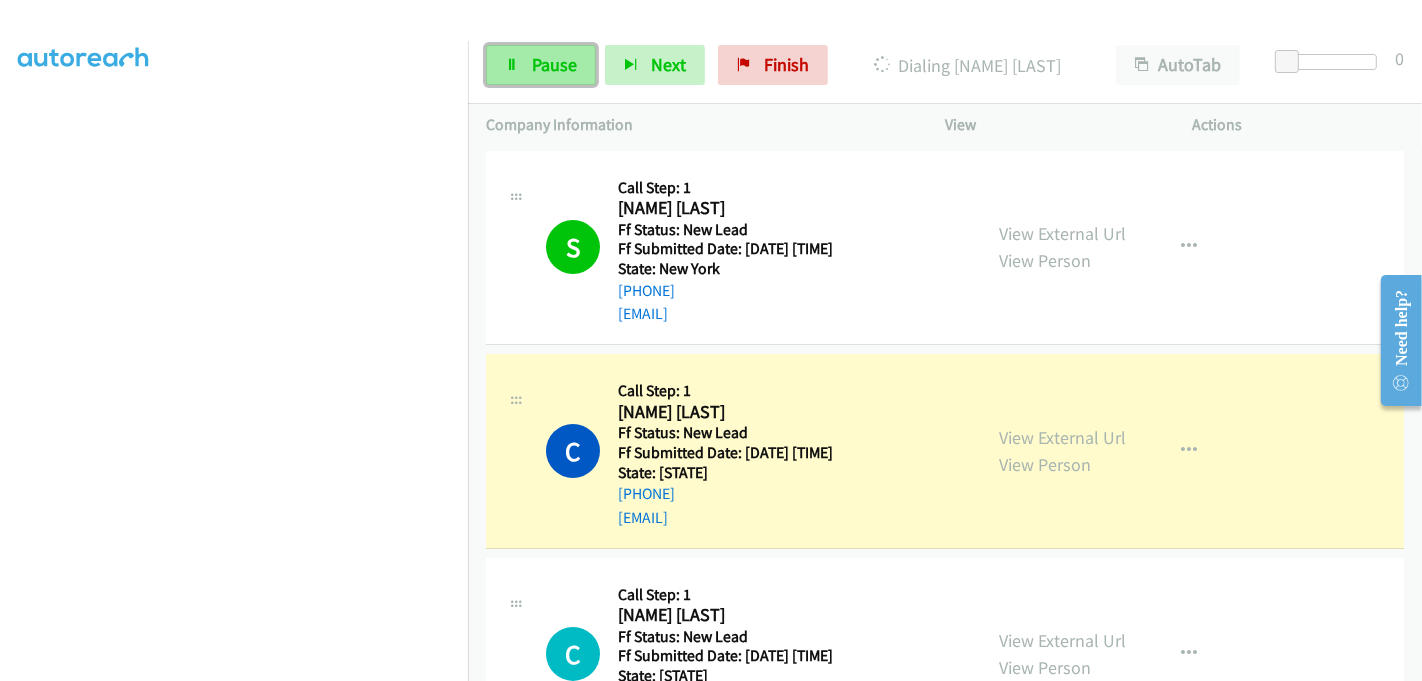 click on "Pause" at bounding box center (554, 64) 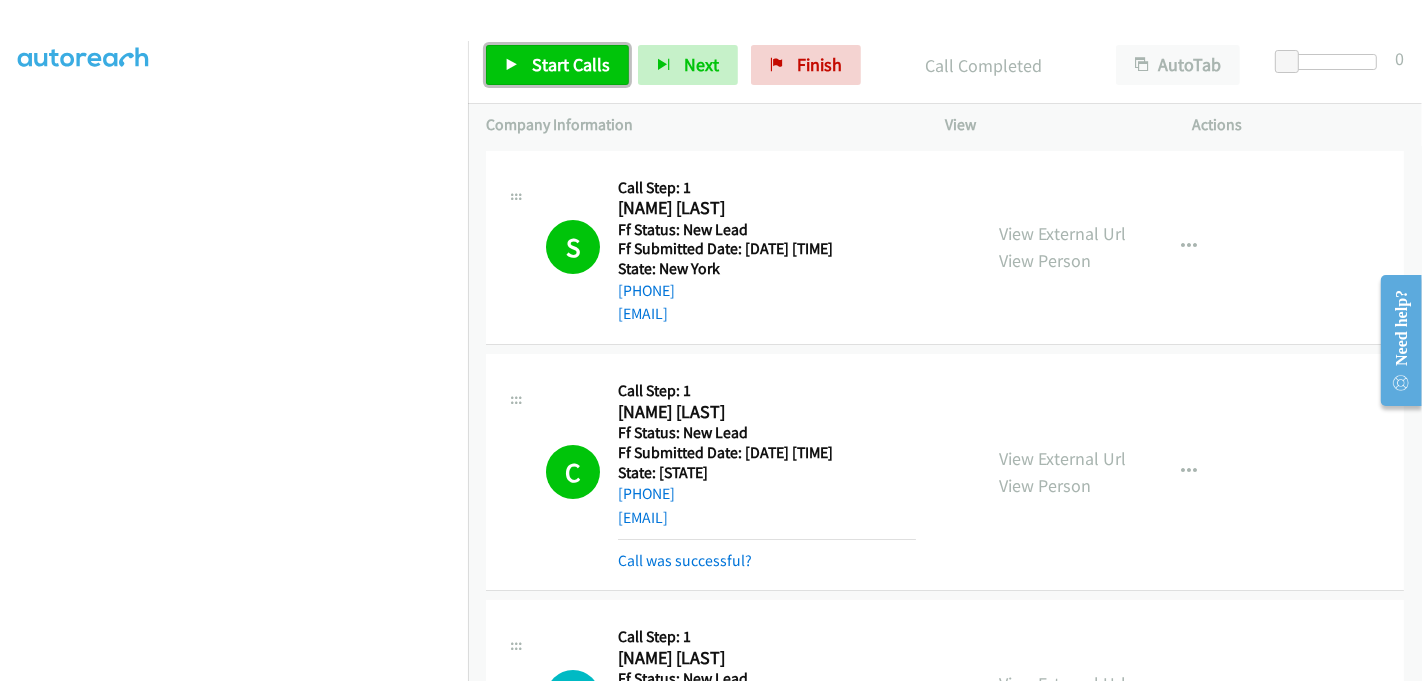 click at bounding box center [512, 66] 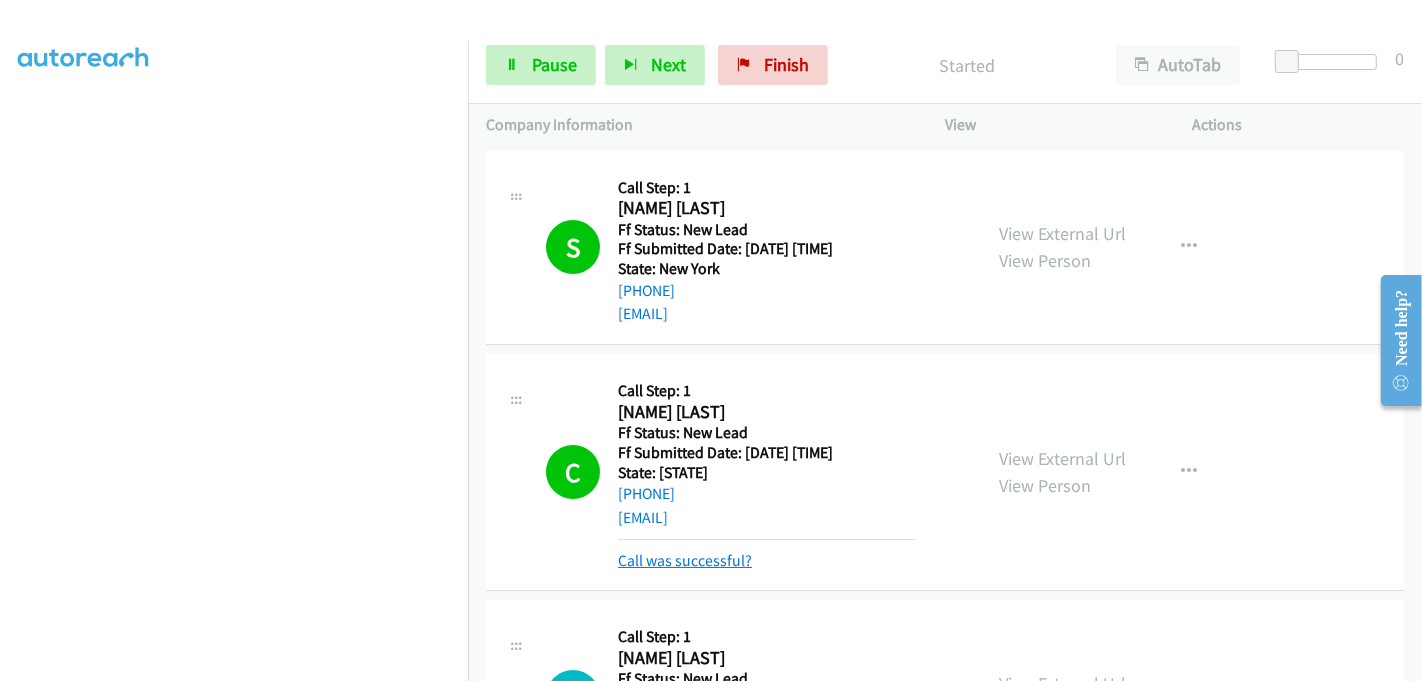 click on "Call was successful?" at bounding box center [685, 560] 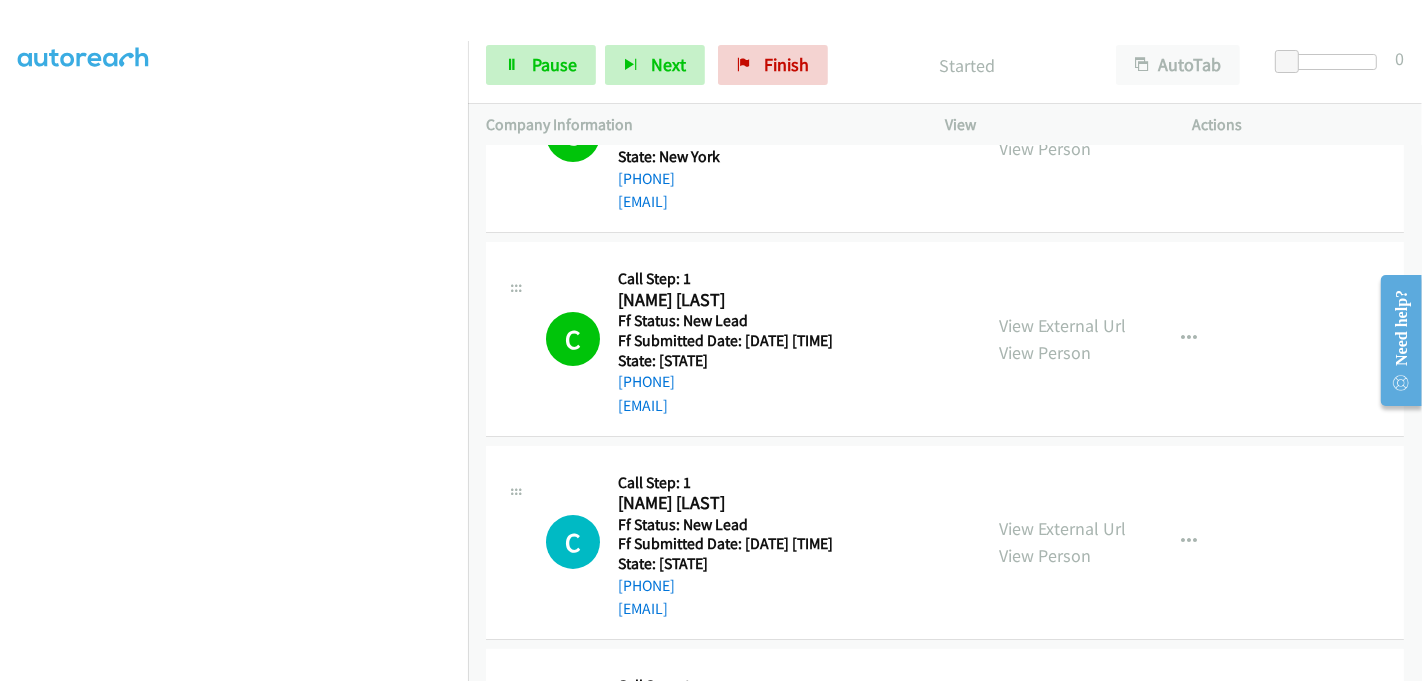 scroll, scrollTop: 222, scrollLeft: 0, axis: vertical 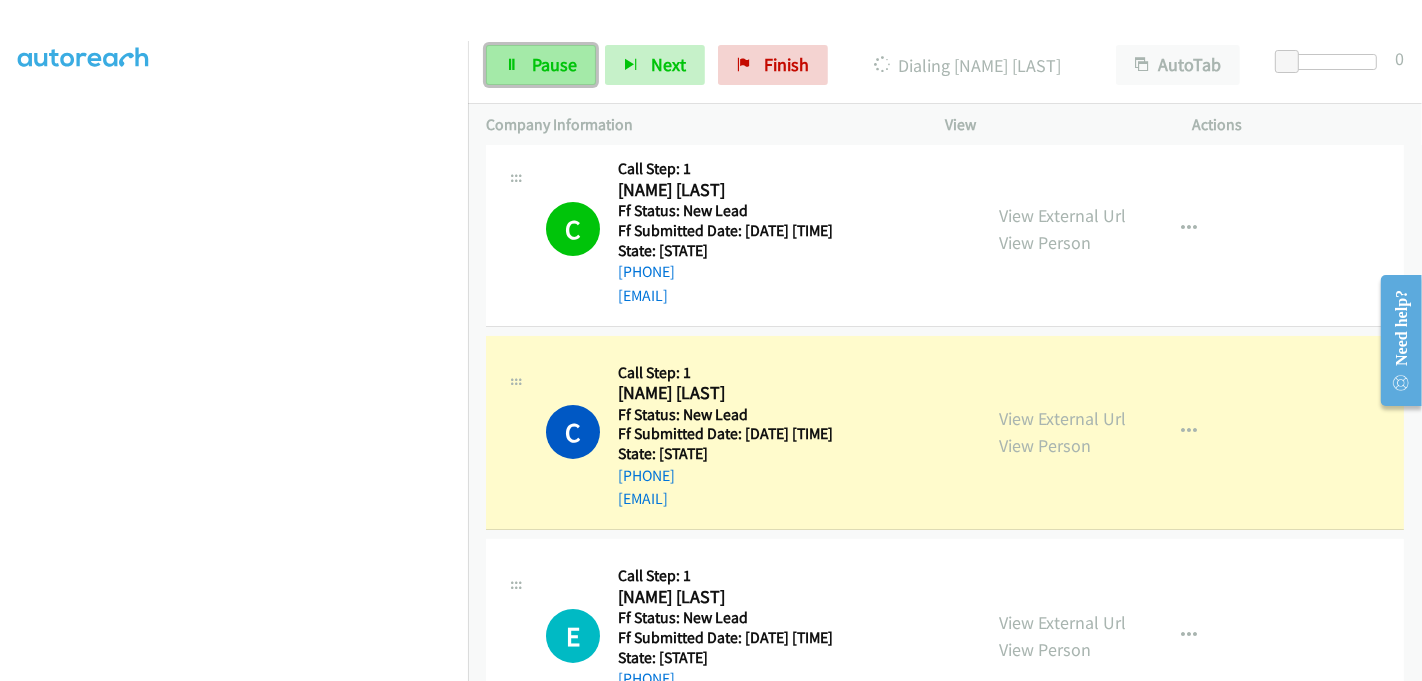 click on "Pause" at bounding box center [554, 64] 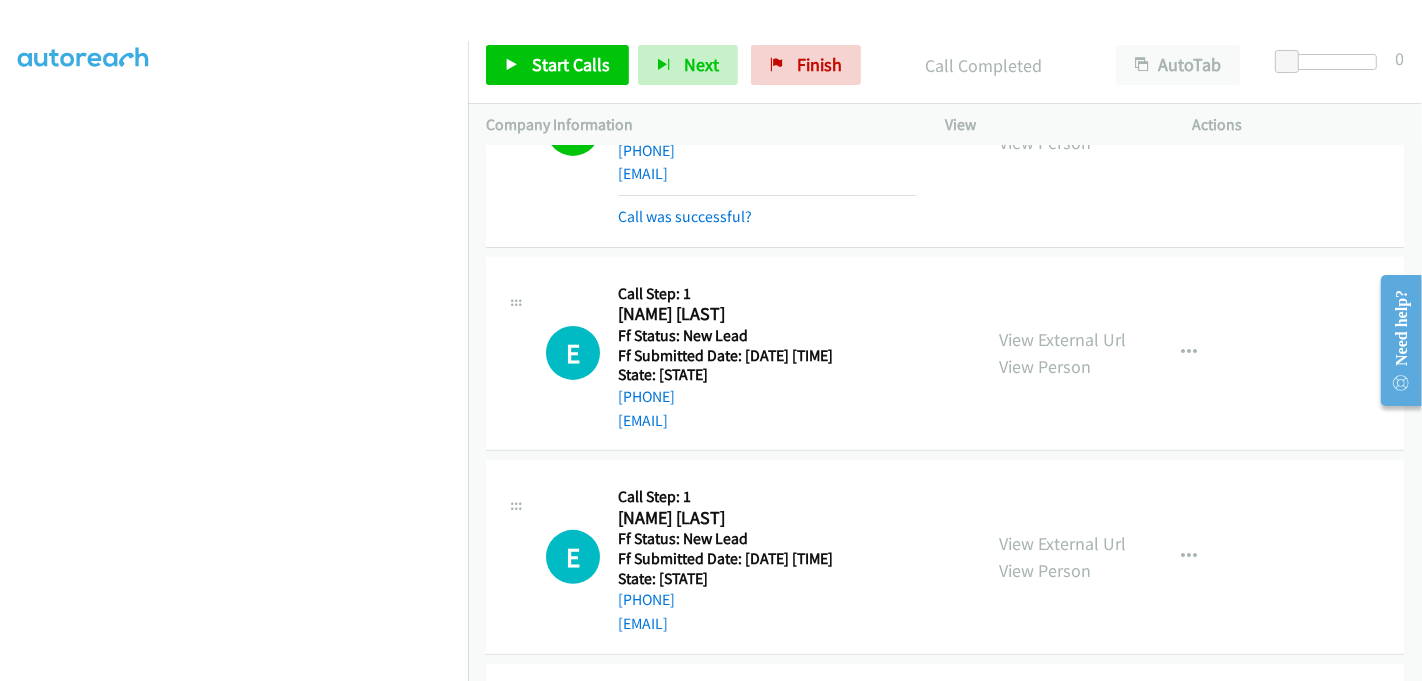 scroll, scrollTop: 555, scrollLeft: 0, axis: vertical 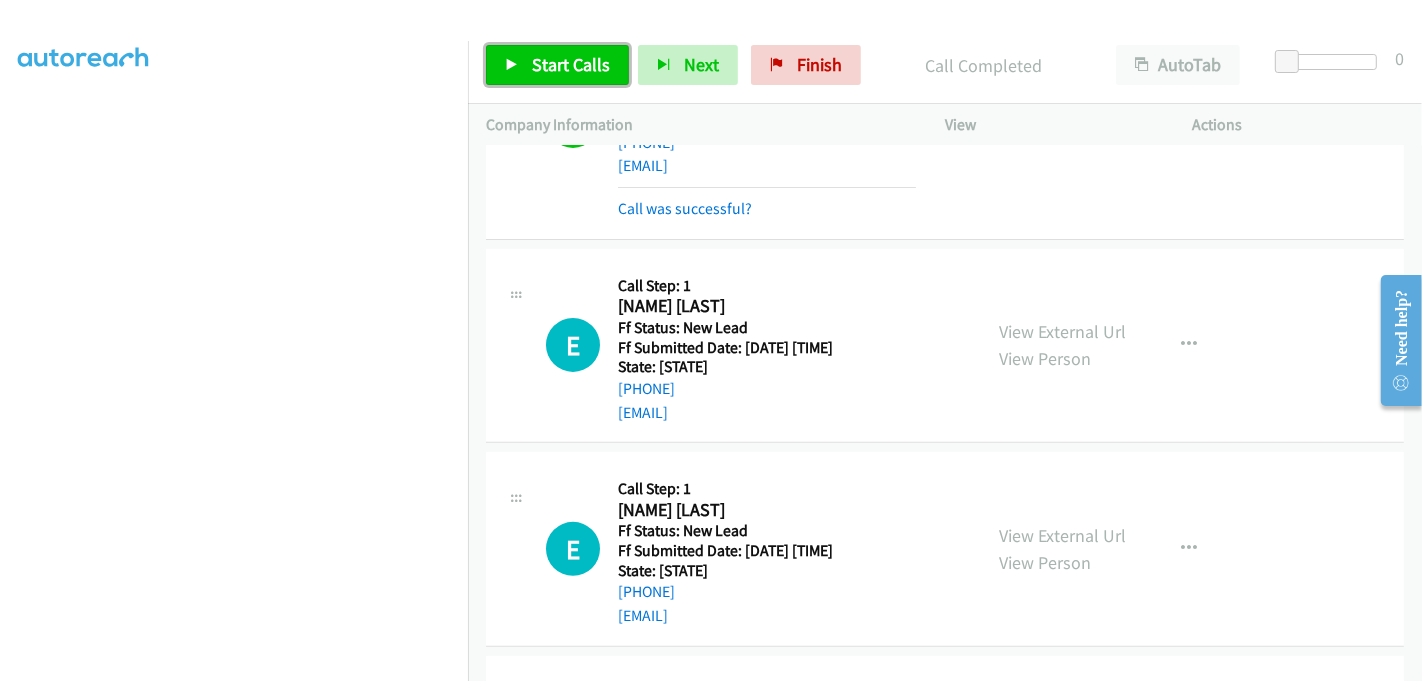 click on "Start Calls" at bounding box center [571, 64] 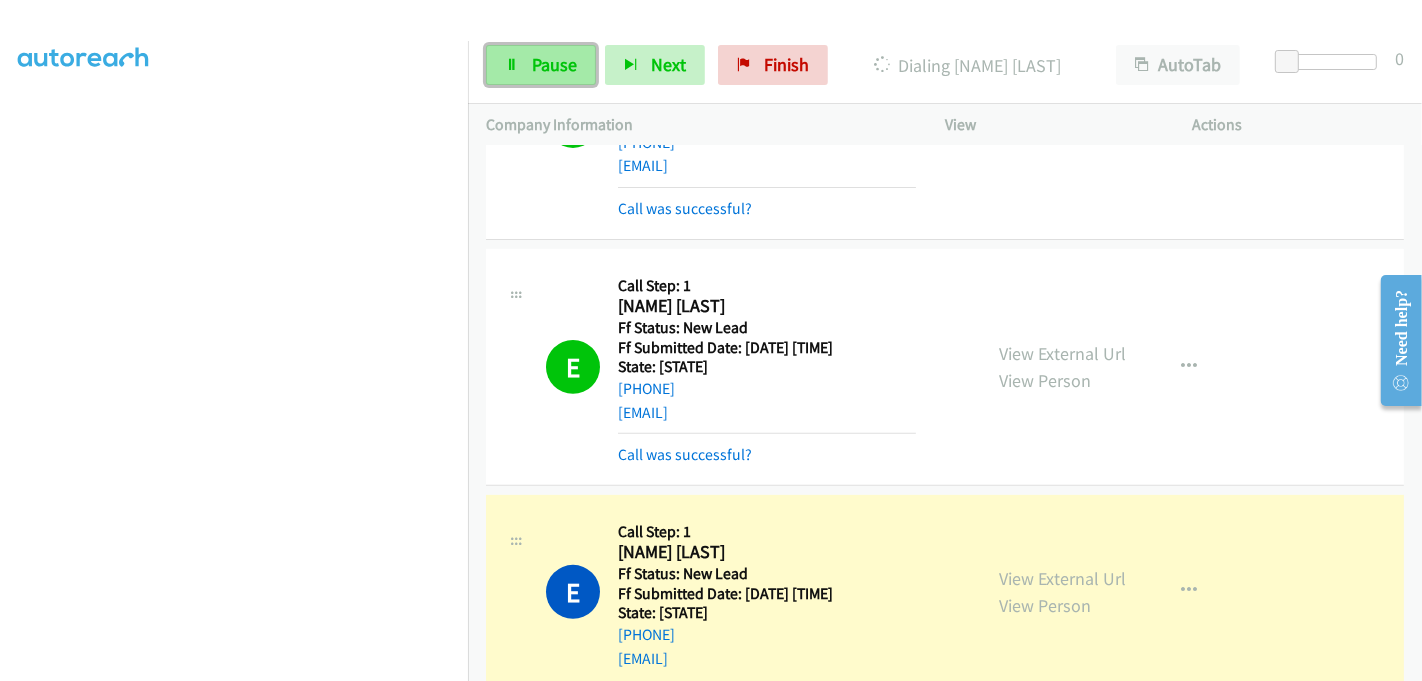 click on "Pause" at bounding box center [554, 64] 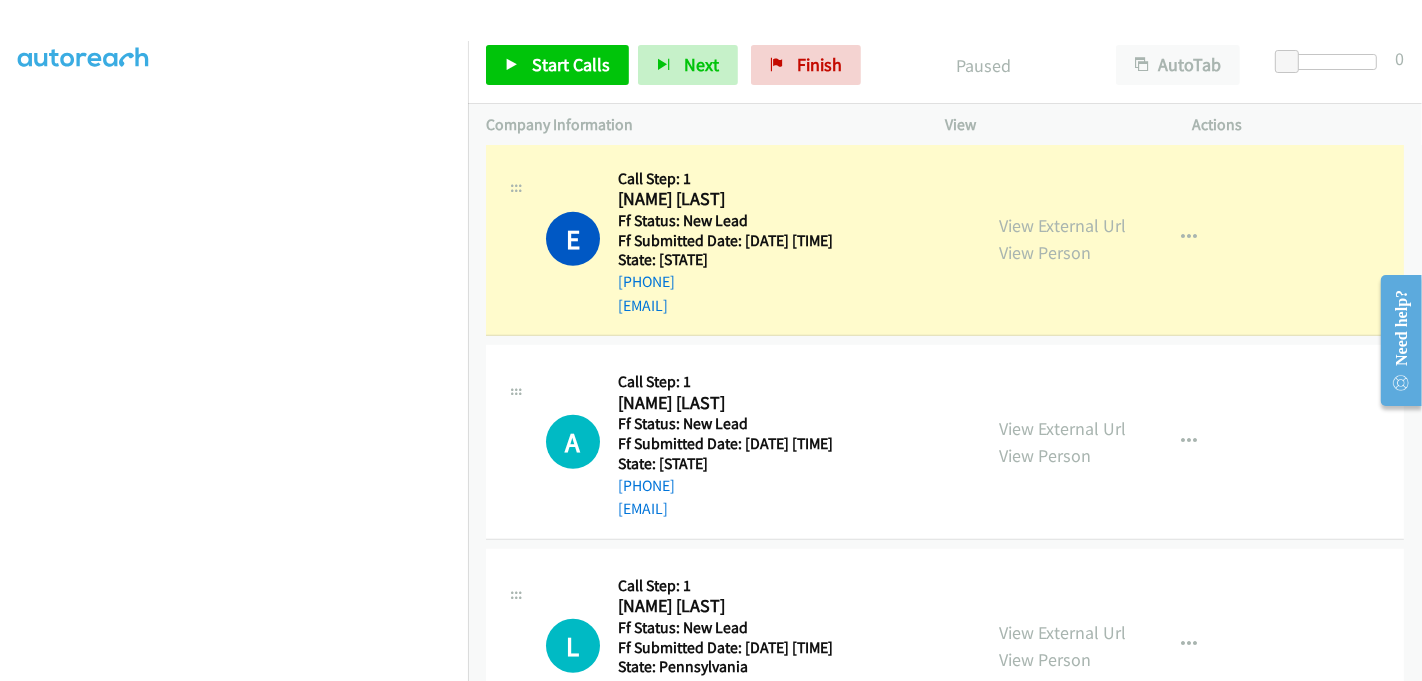scroll, scrollTop: 888, scrollLeft: 0, axis: vertical 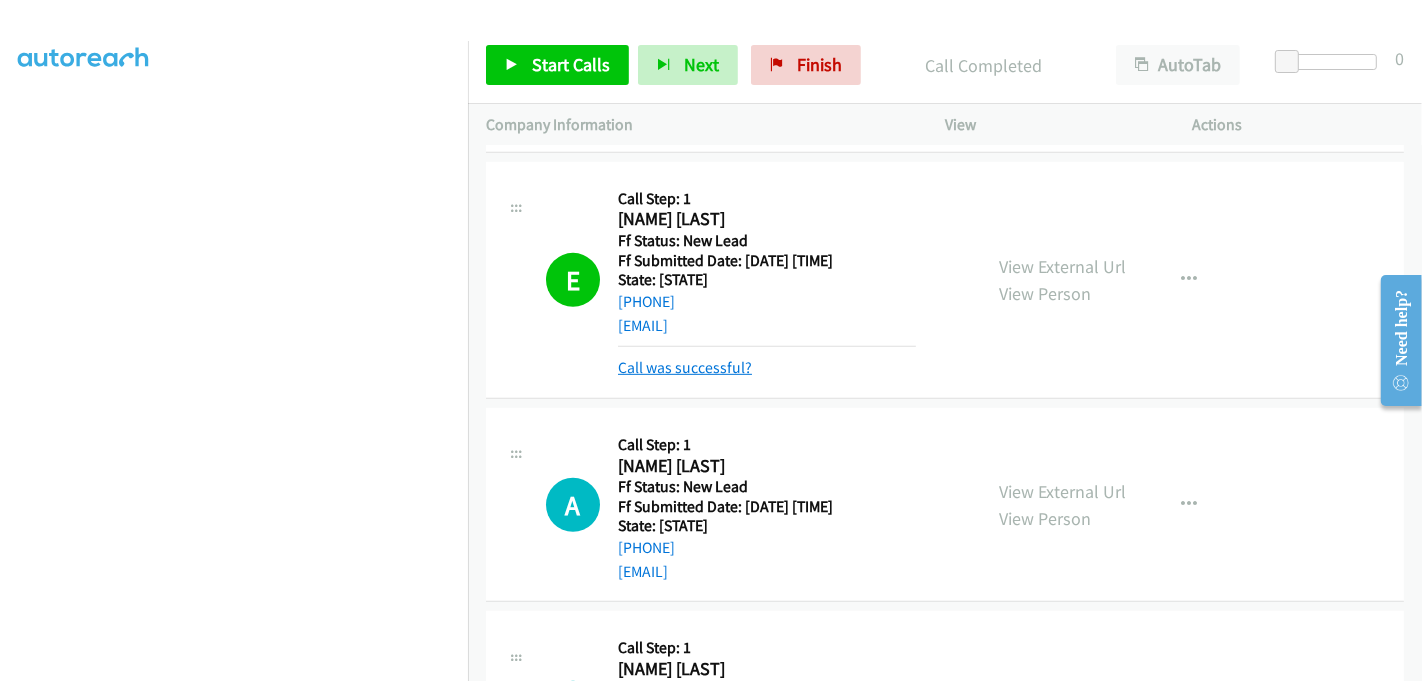 click on "Call was successful?" at bounding box center (685, 367) 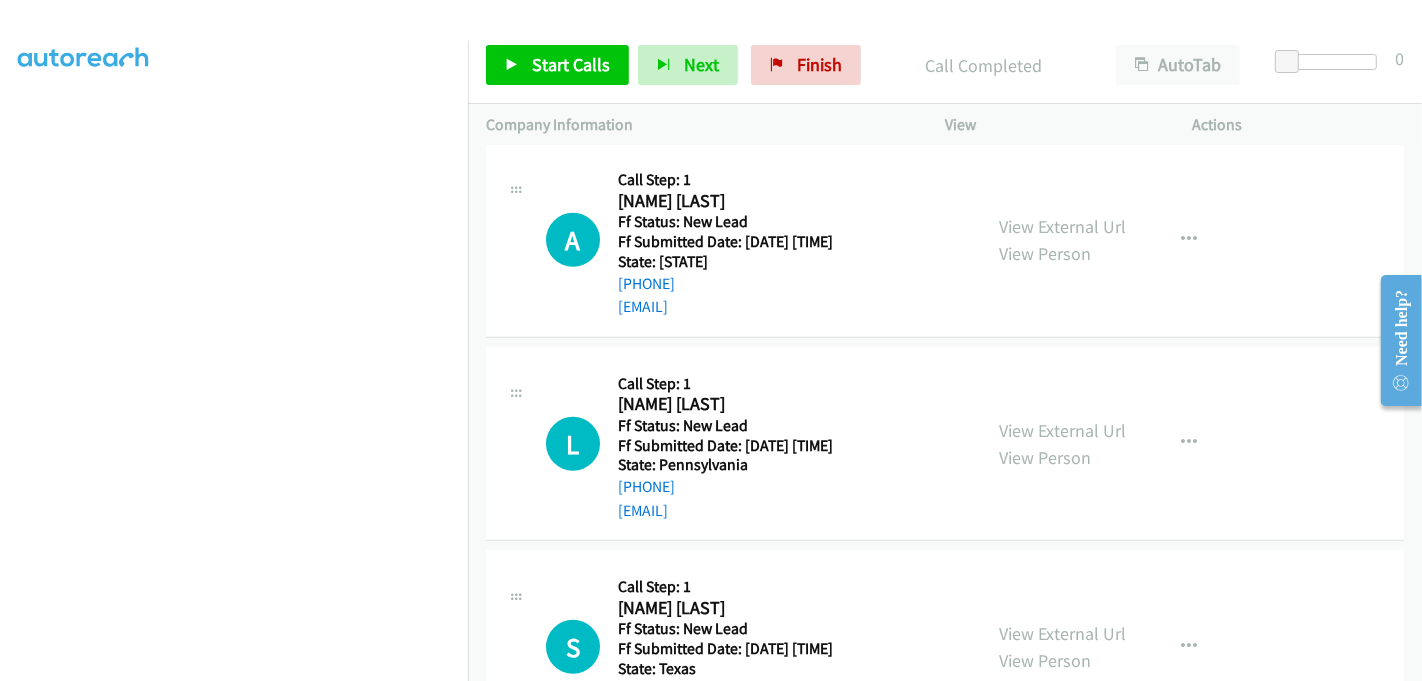 scroll, scrollTop: 1111, scrollLeft: 0, axis: vertical 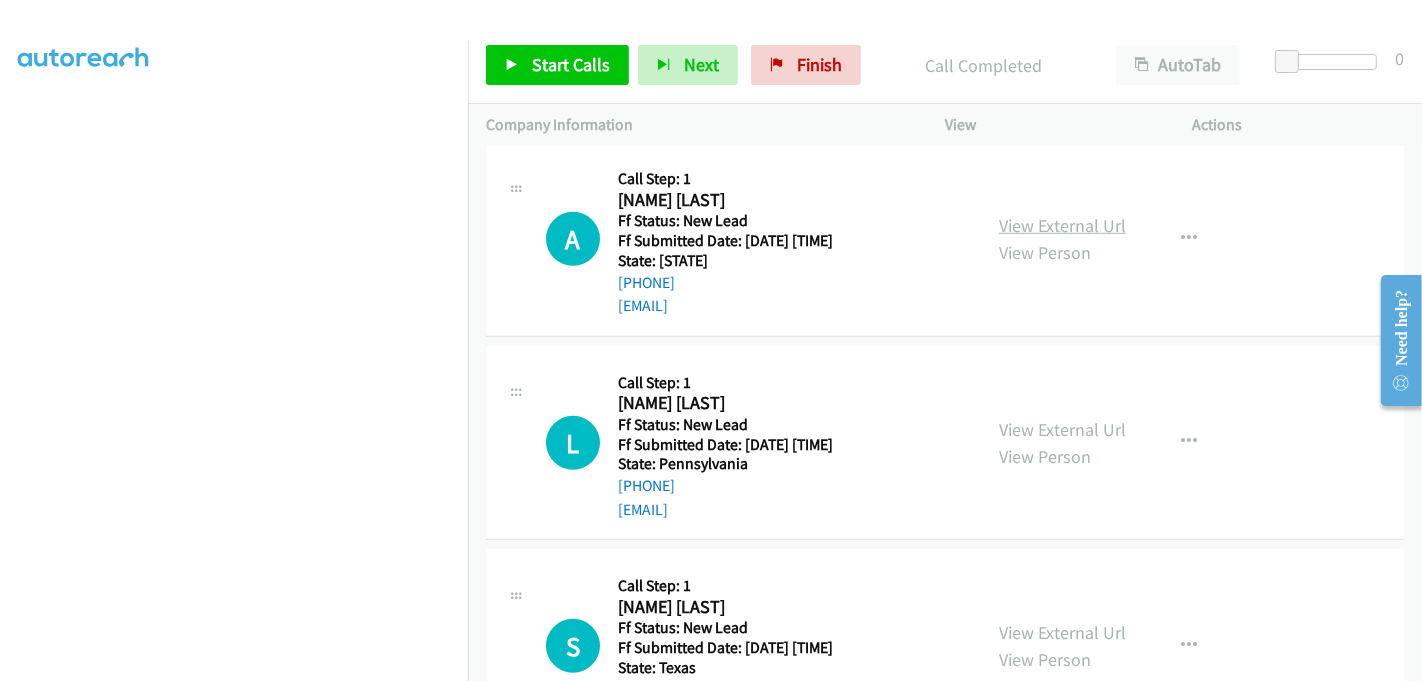 click on "View External Url" at bounding box center (1062, 225) 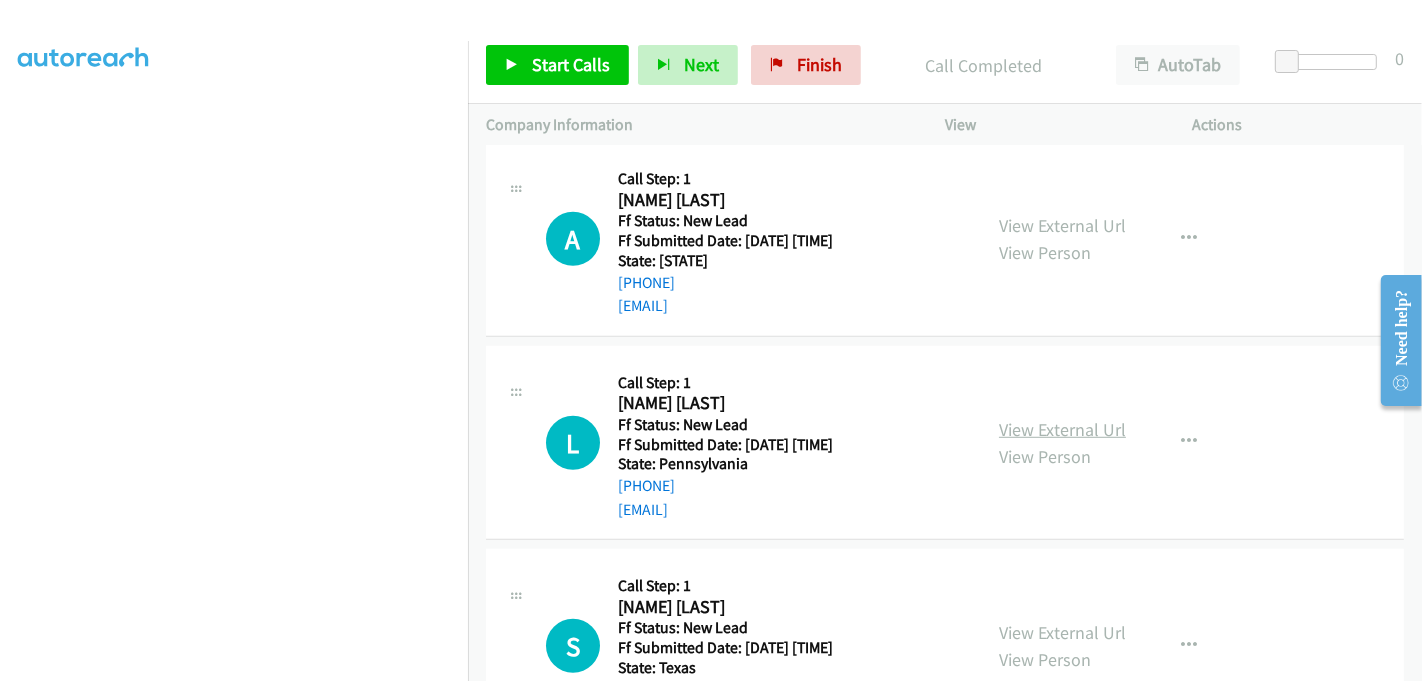 click on "View External Url" at bounding box center (1062, 429) 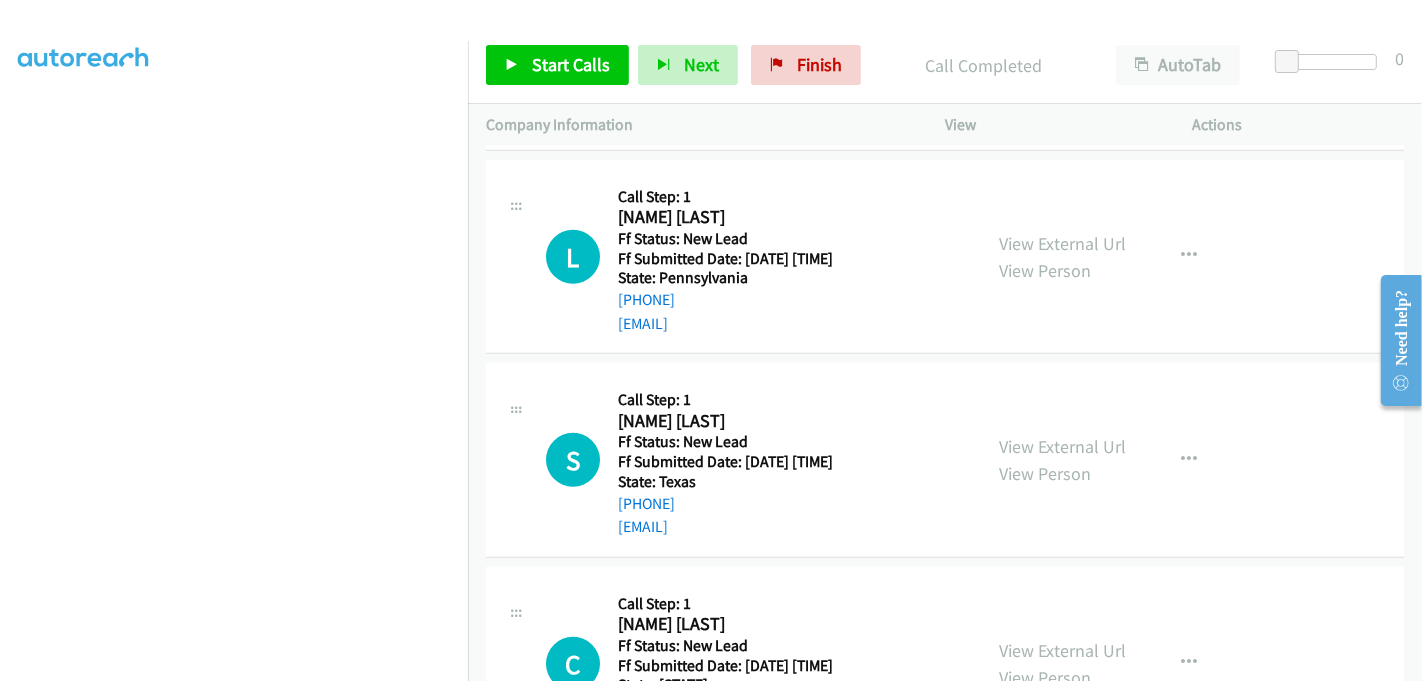 scroll, scrollTop: 1333, scrollLeft: 0, axis: vertical 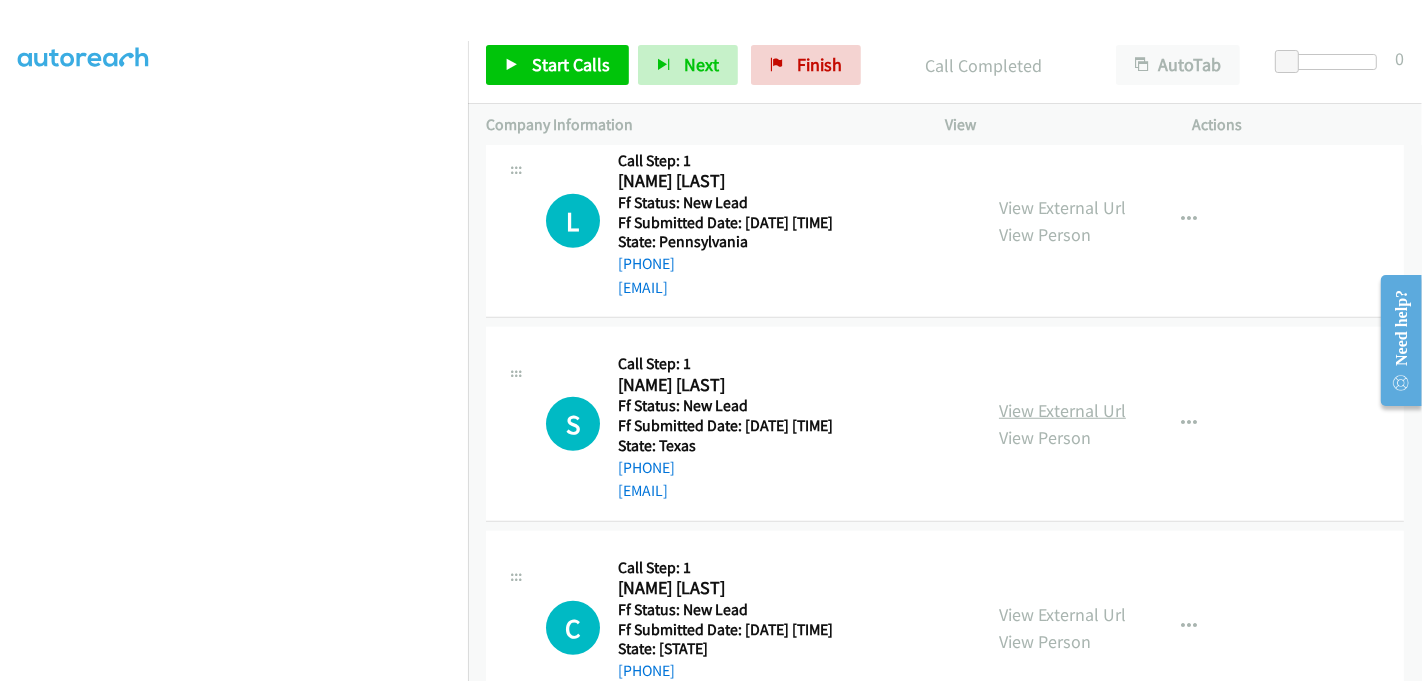click on "View External Url" at bounding box center [1062, 410] 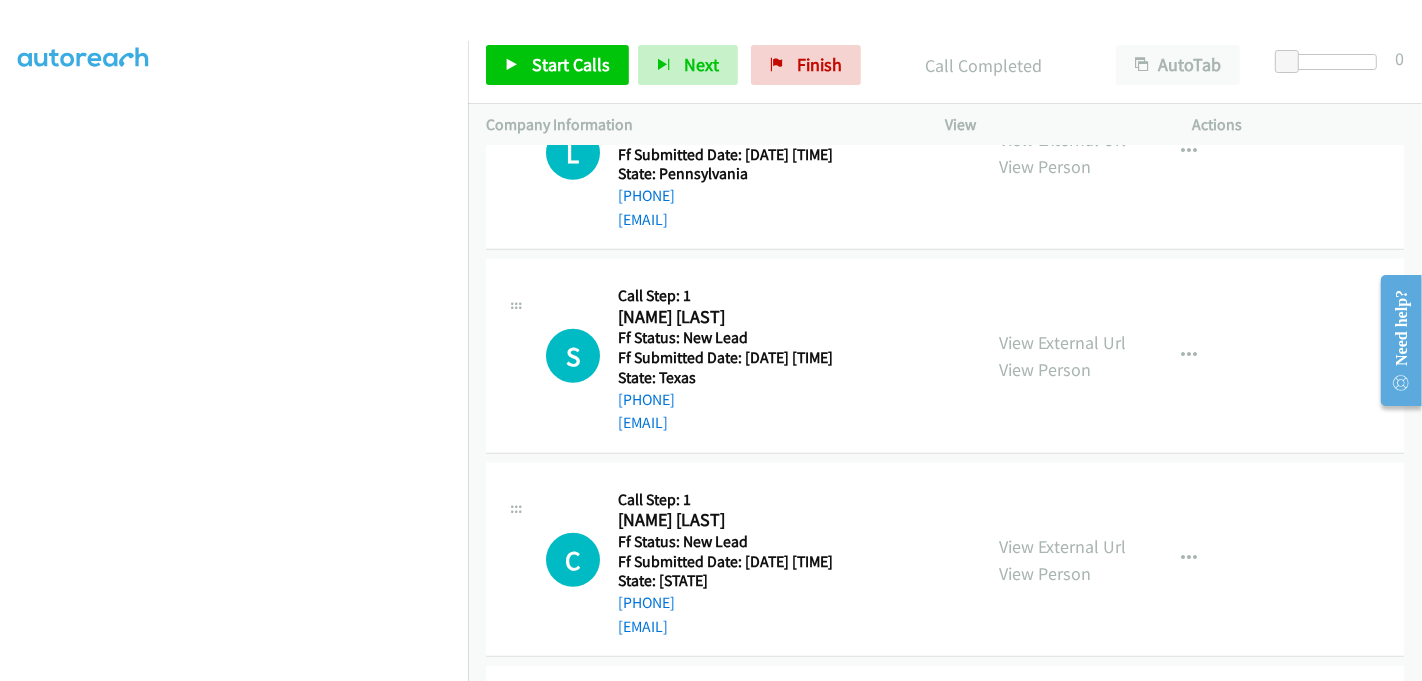 scroll, scrollTop: 1555, scrollLeft: 0, axis: vertical 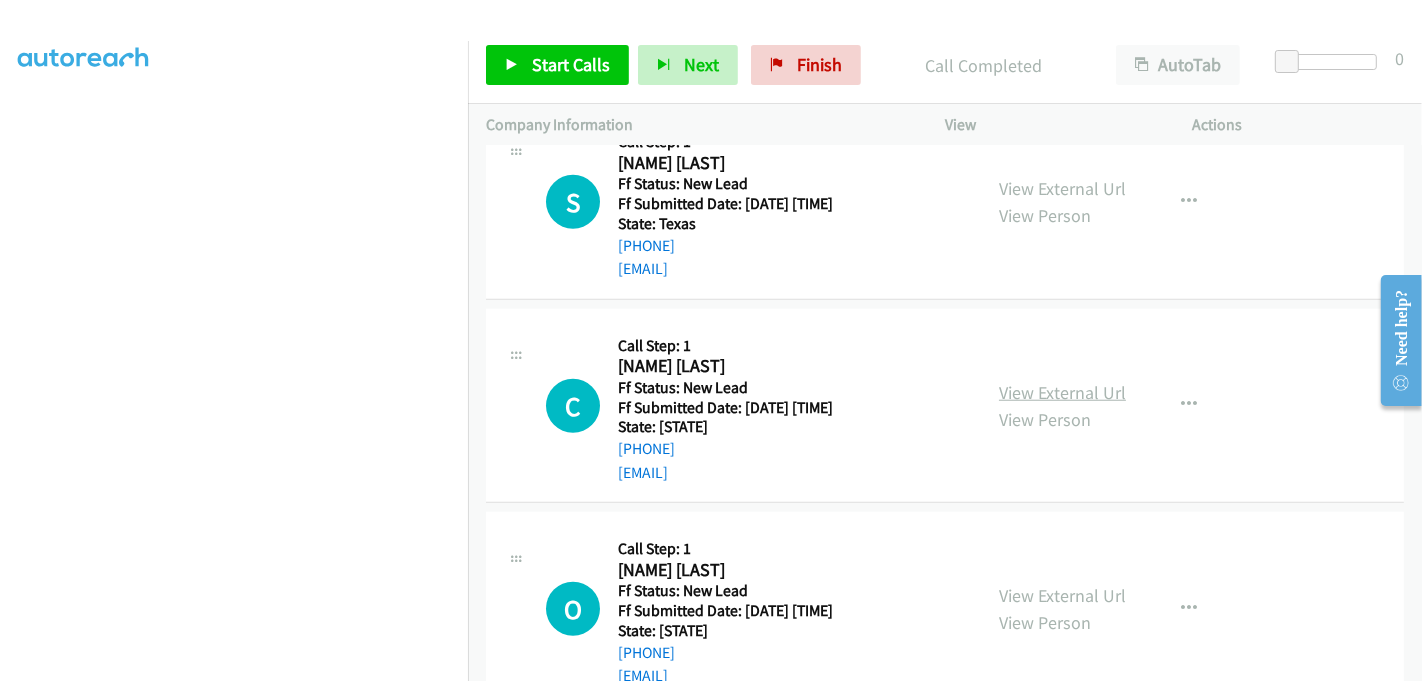 click on "View External Url" at bounding box center (1062, 392) 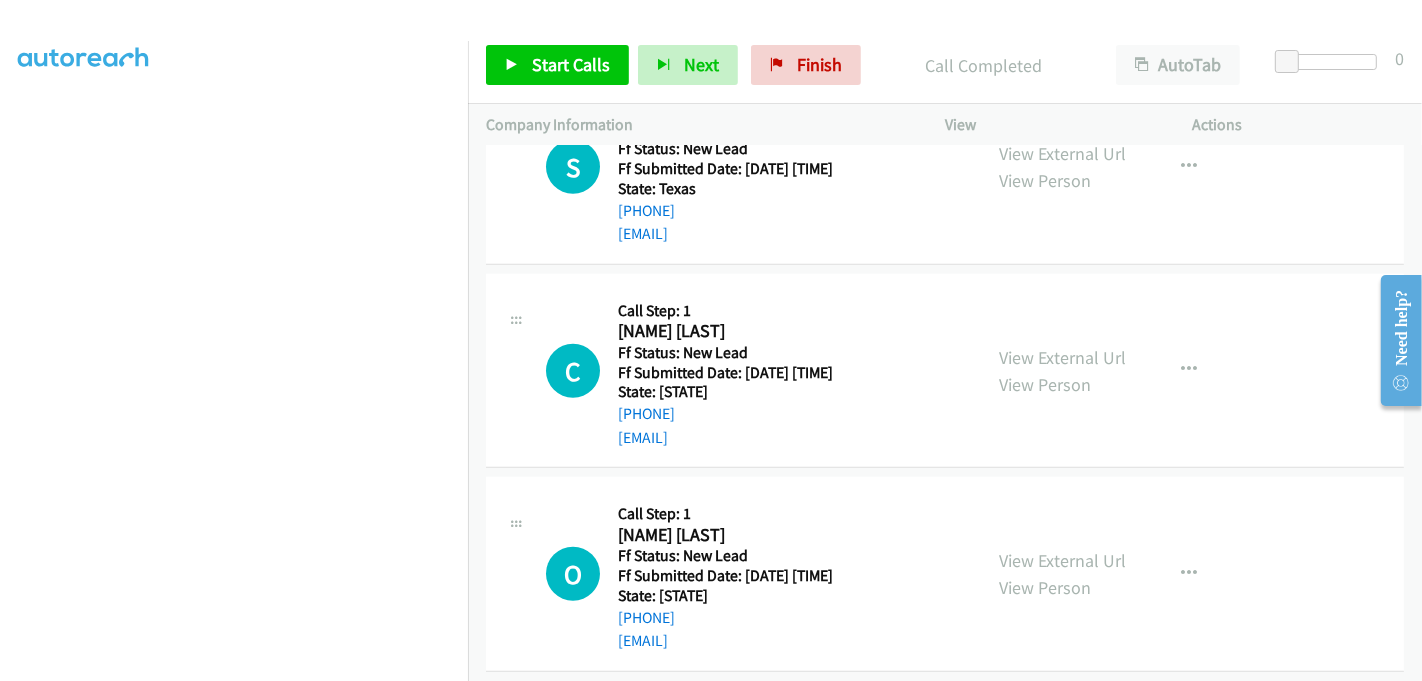 scroll, scrollTop: 1608, scrollLeft: 0, axis: vertical 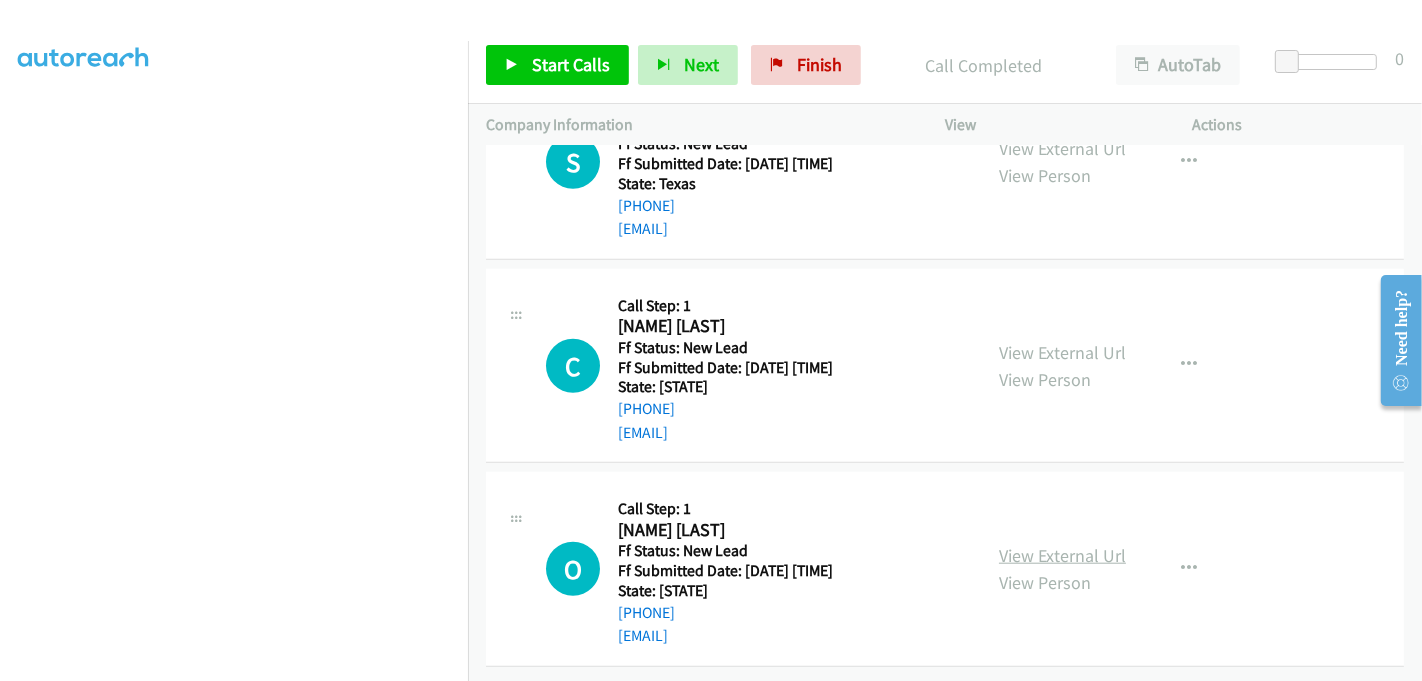 click on "View External Url" at bounding box center [1062, 555] 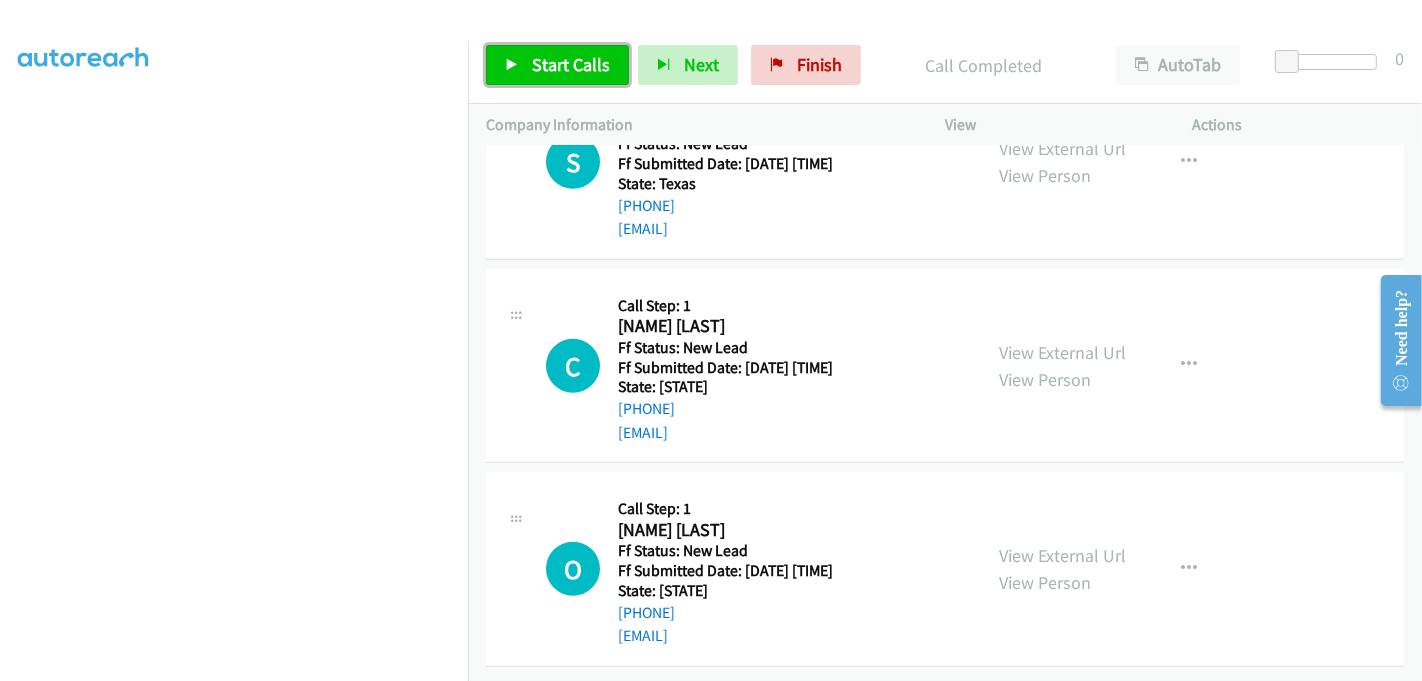 click on "Start Calls" at bounding box center (571, 64) 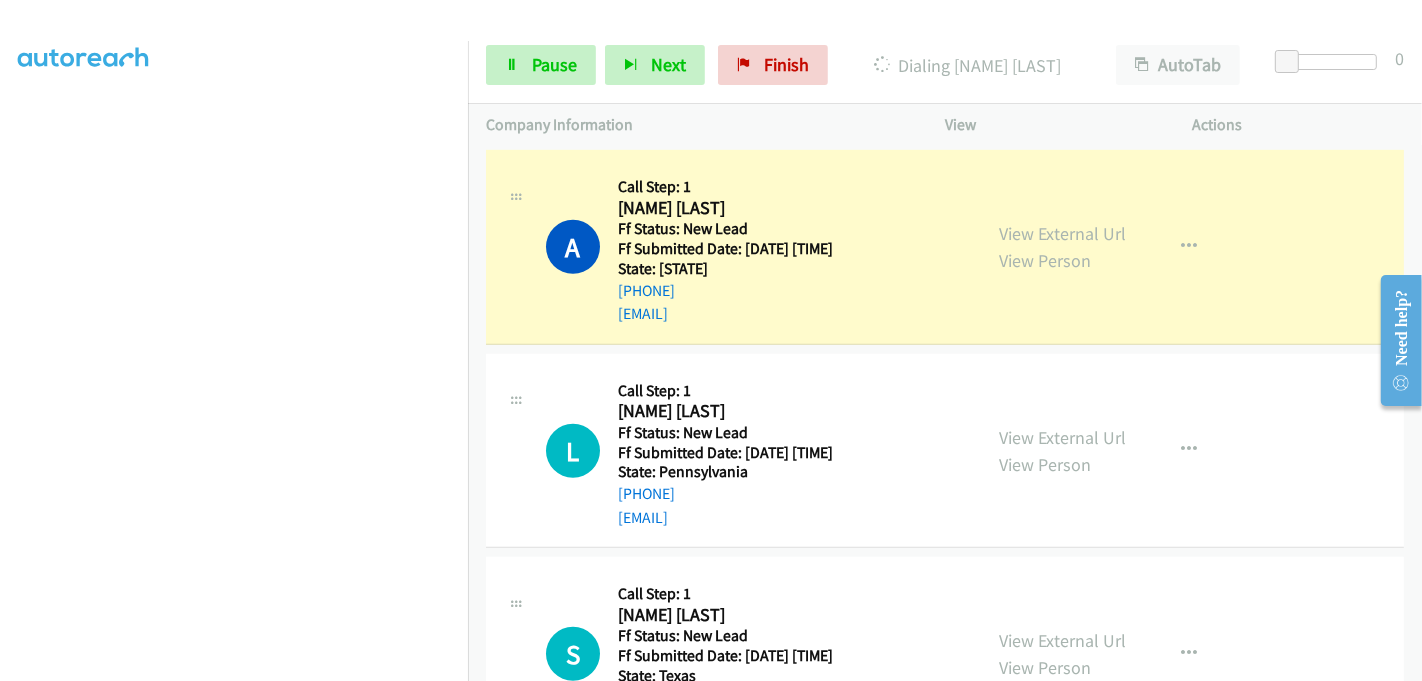 scroll, scrollTop: 1052, scrollLeft: 0, axis: vertical 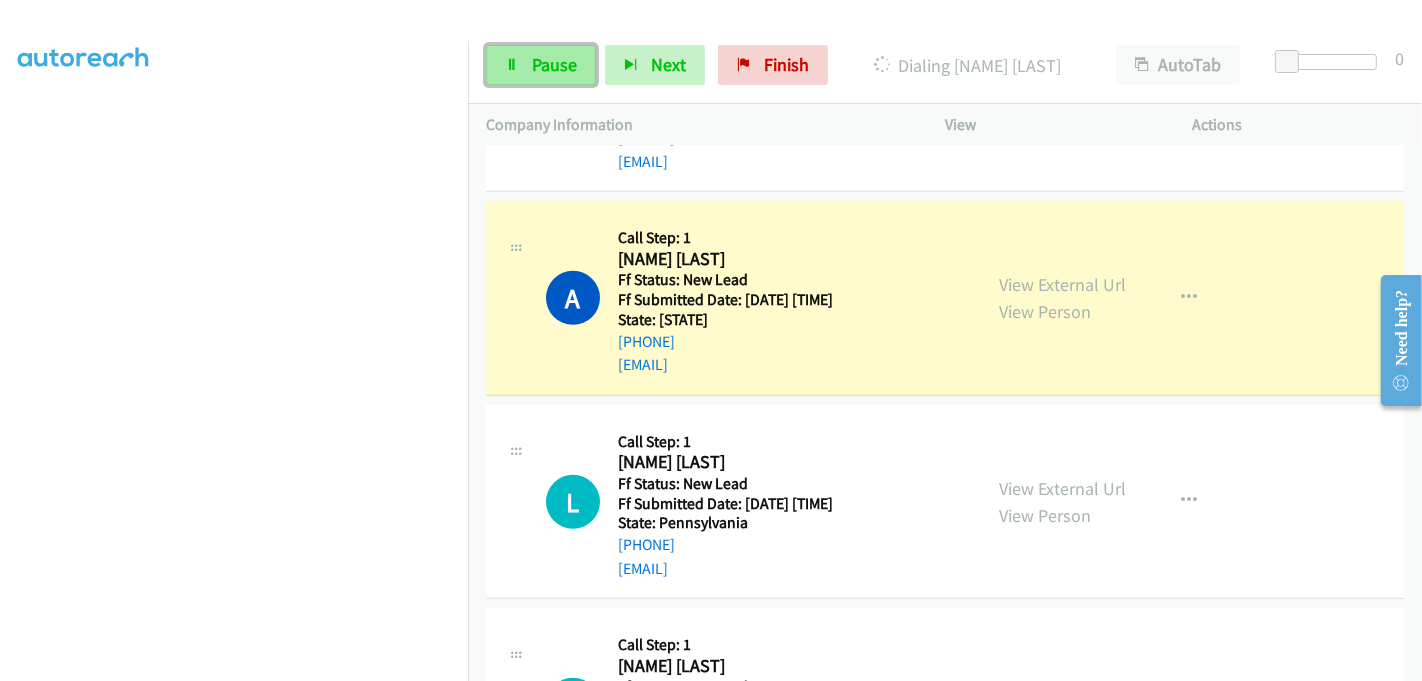 click on "Pause" at bounding box center [554, 64] 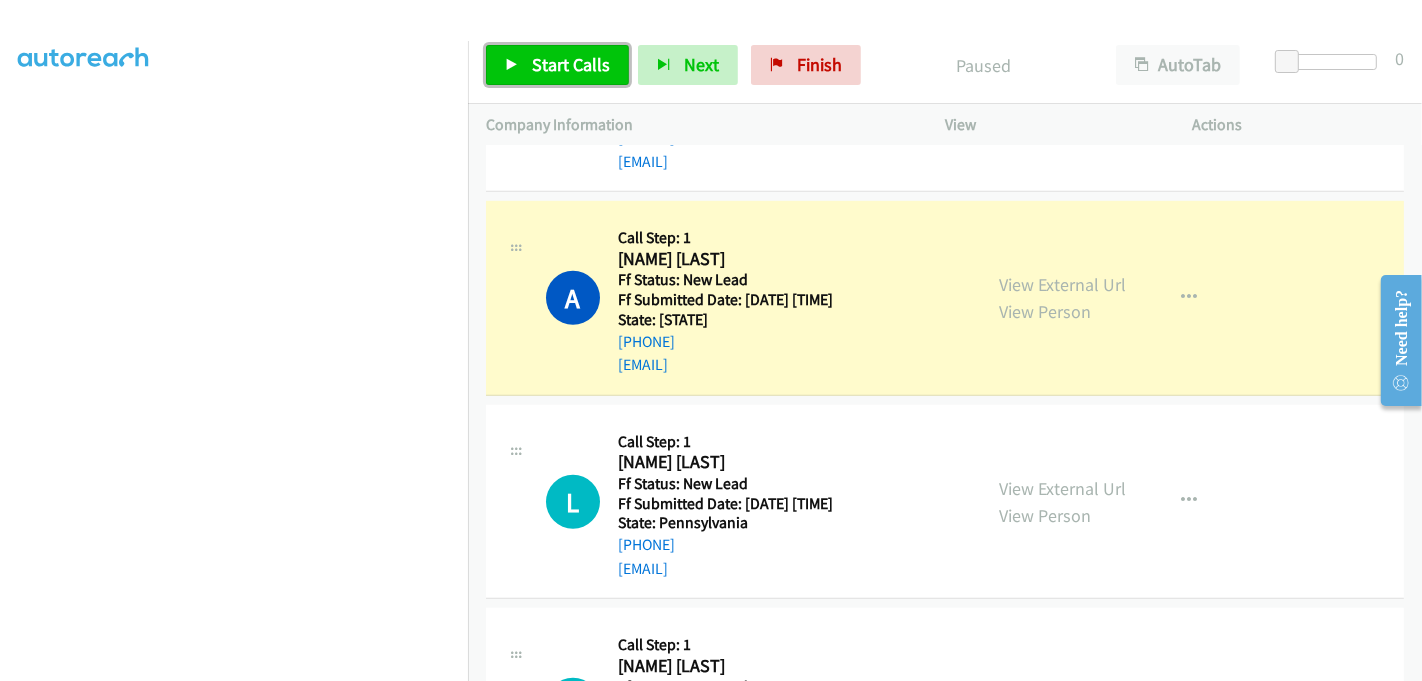 click on "Start Calls" at bounding box center (571, 64) 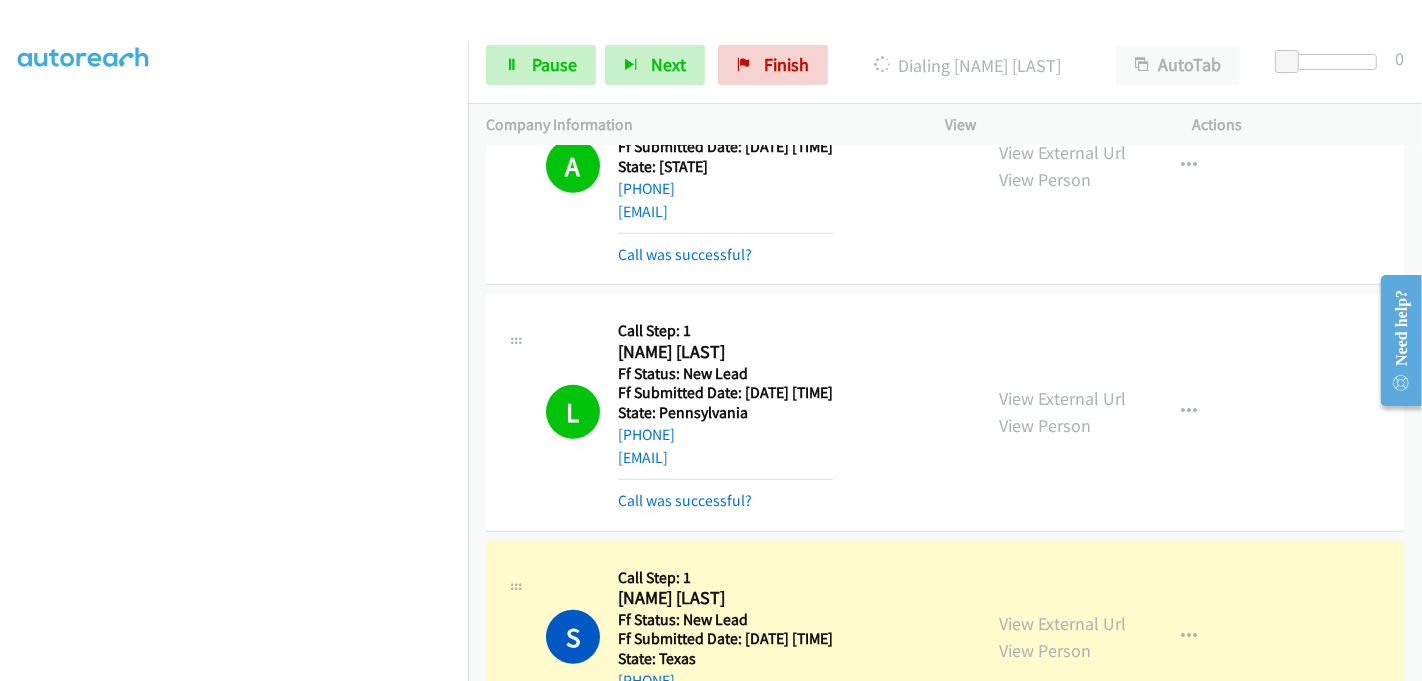 scroll, scrollTop: 1608, scrollLeft: 0, axis: vertical 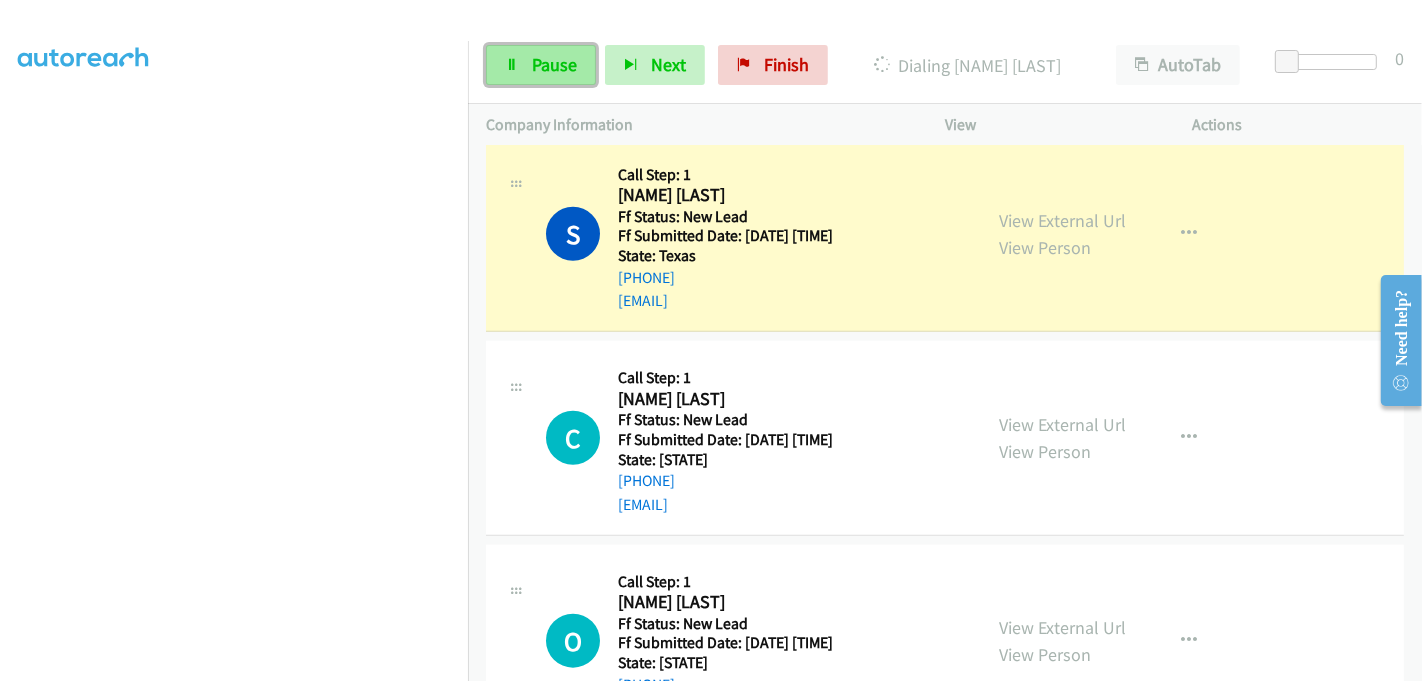 click on "Pause" at bounding box center [554, 64] 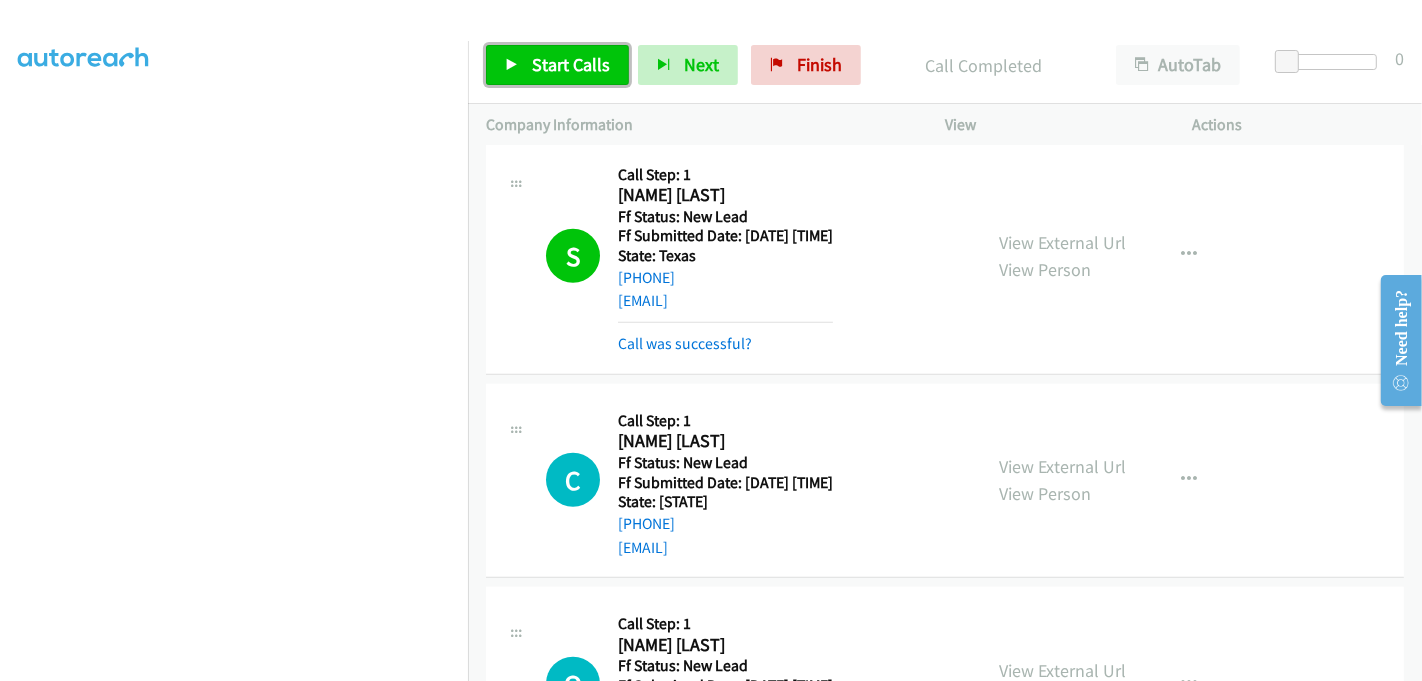 click on "Start Calls" at bounding box center (571, 64) 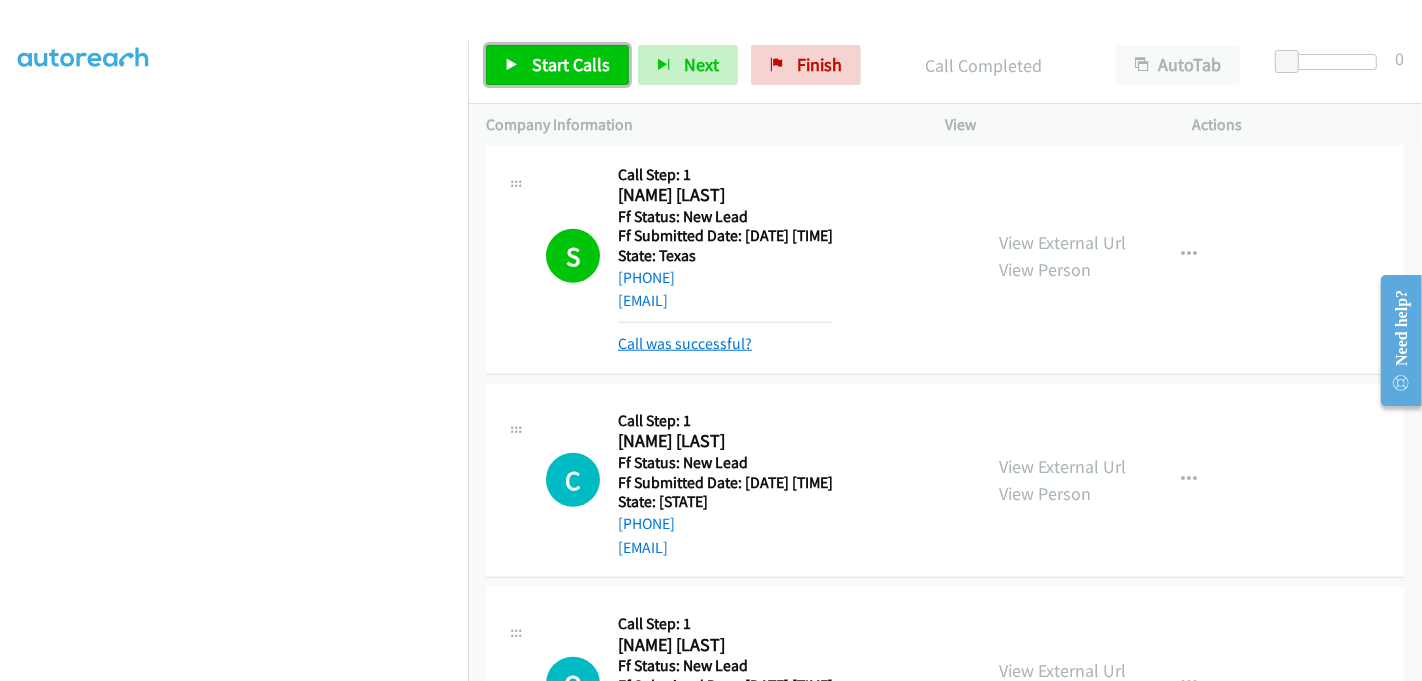 click on "Call was successful?" at bounding box center [685, 343] 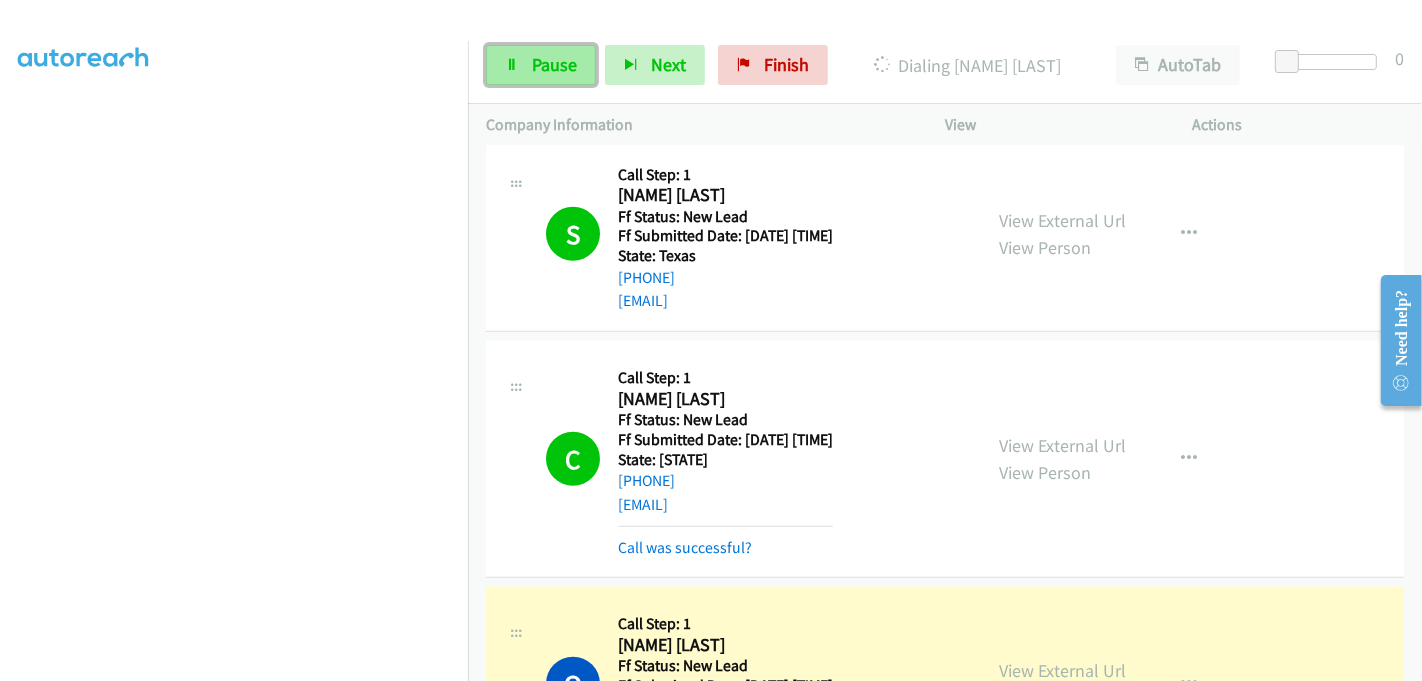 click on "Pause" at bounding box center [554, 64] 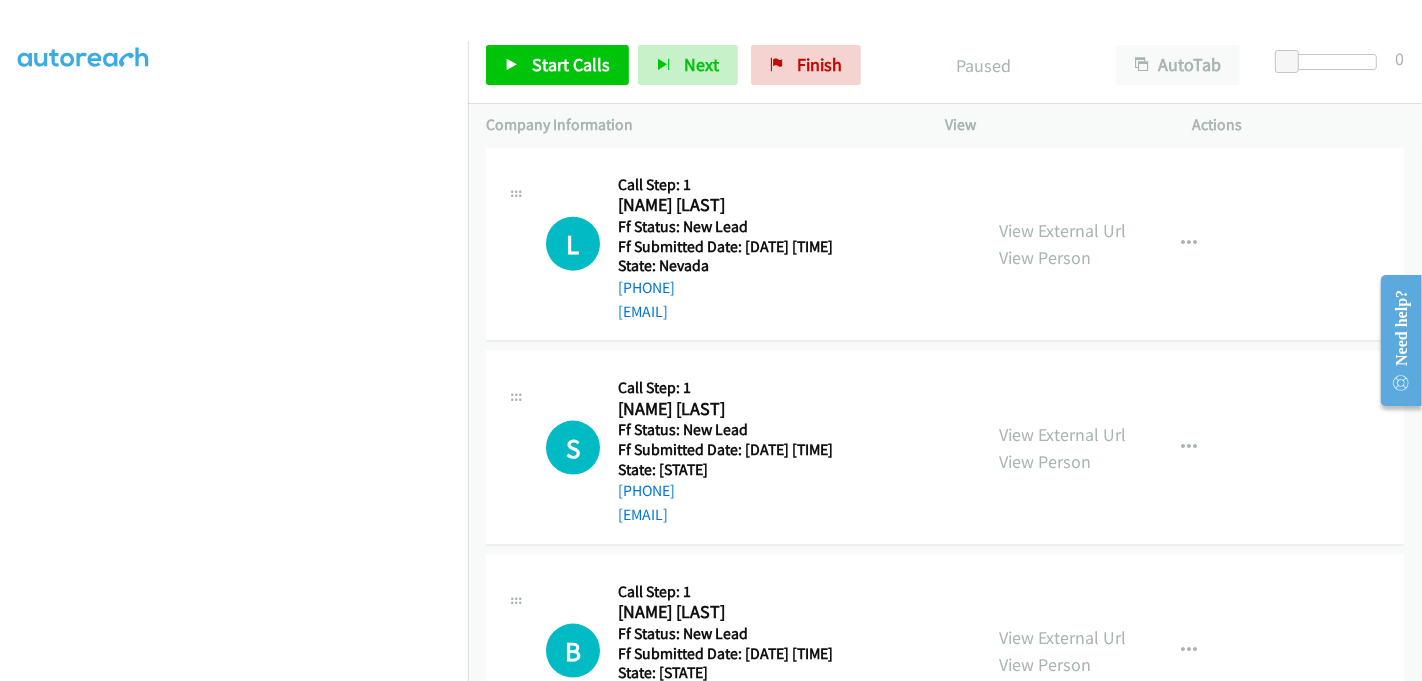 scroll, scrollTop: 2122, scrollLeft: 0, axis: vertical 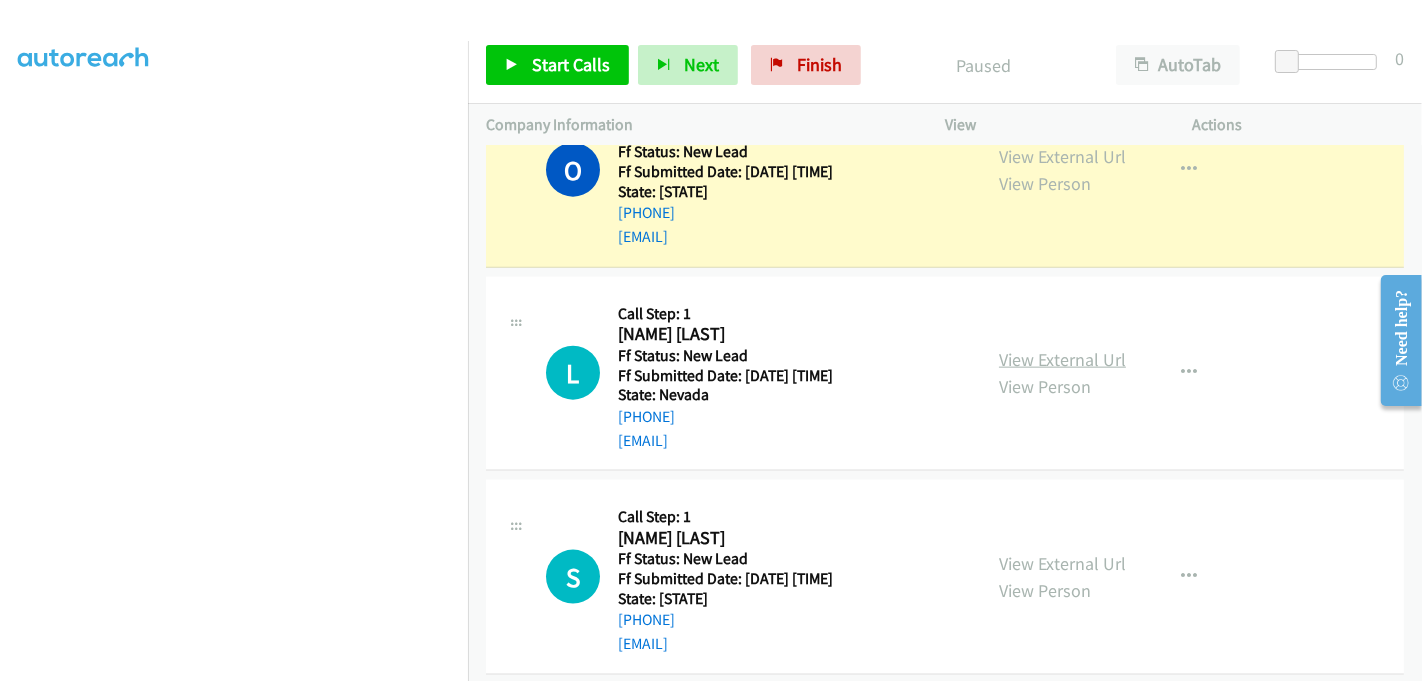 click on "View External Url" at bounding box center [1062, 359] 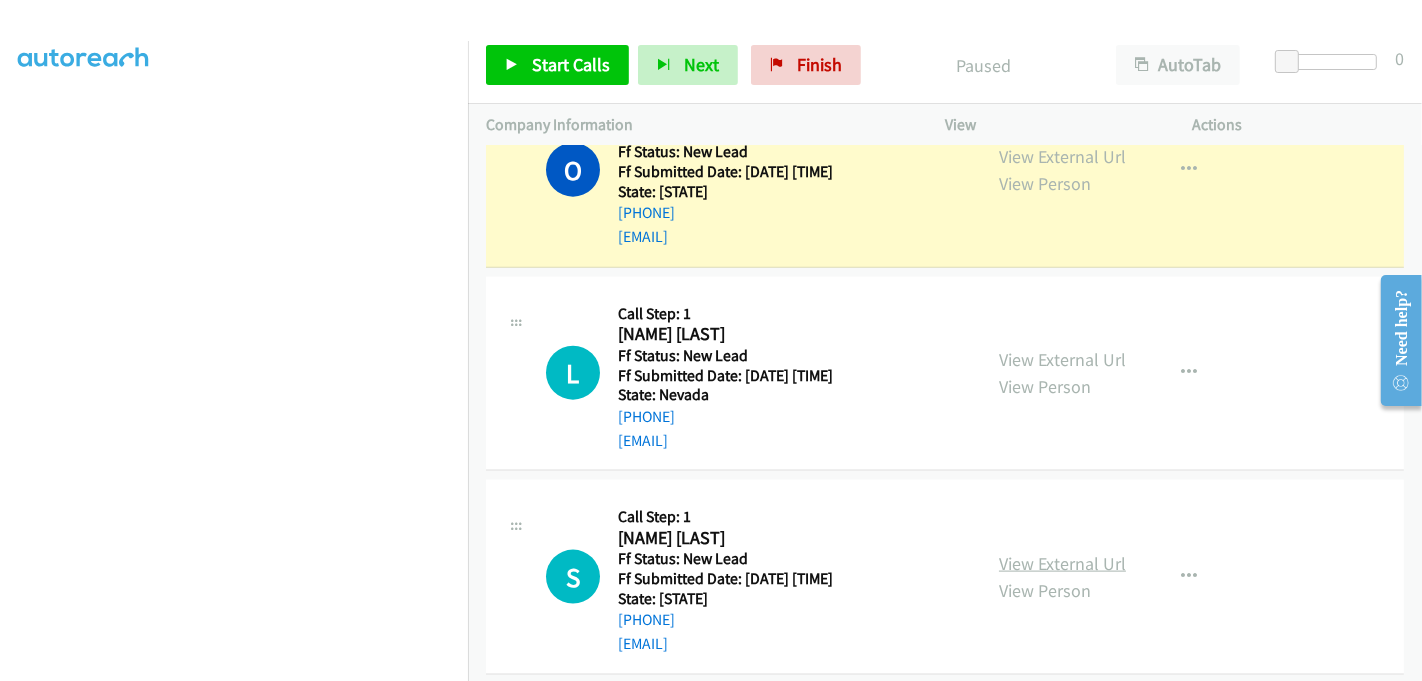 click on "View External Url" at bounding box center [1062, 563] 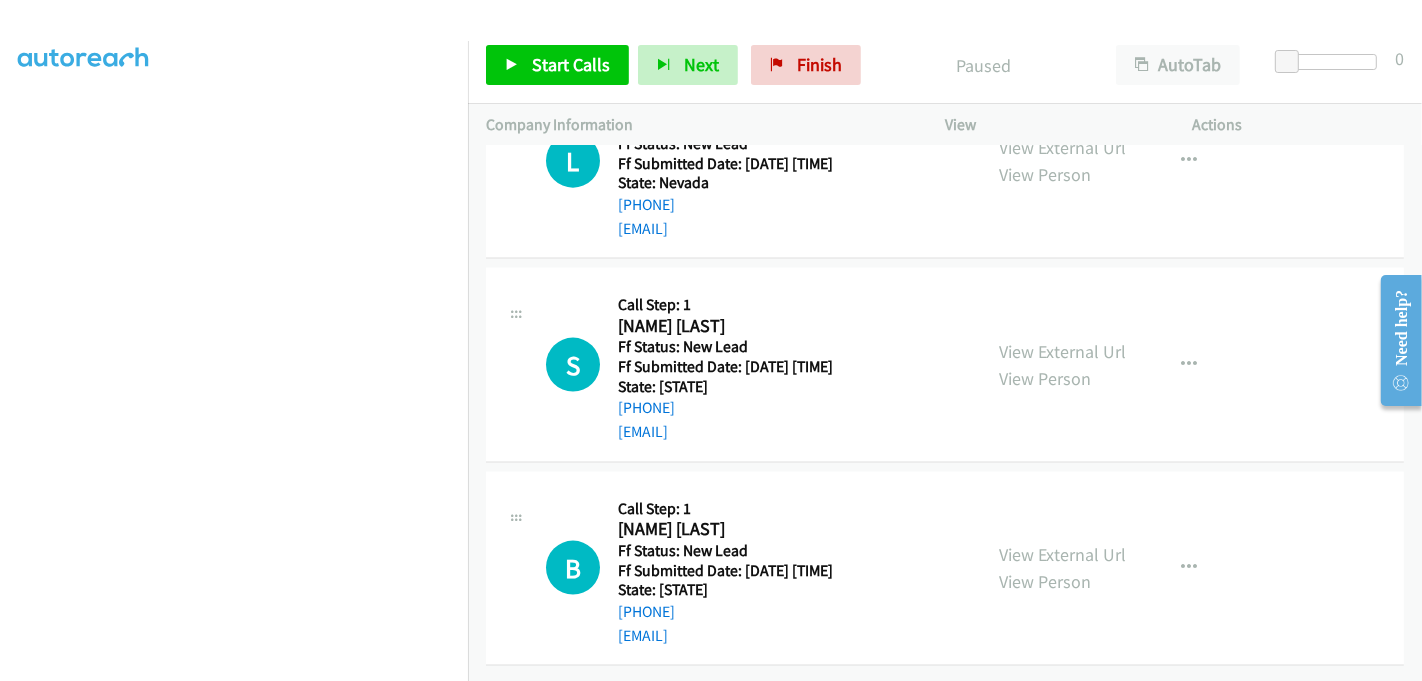 scroll, scrollTop: 2344, scrollLeft: 0, axis: vertical 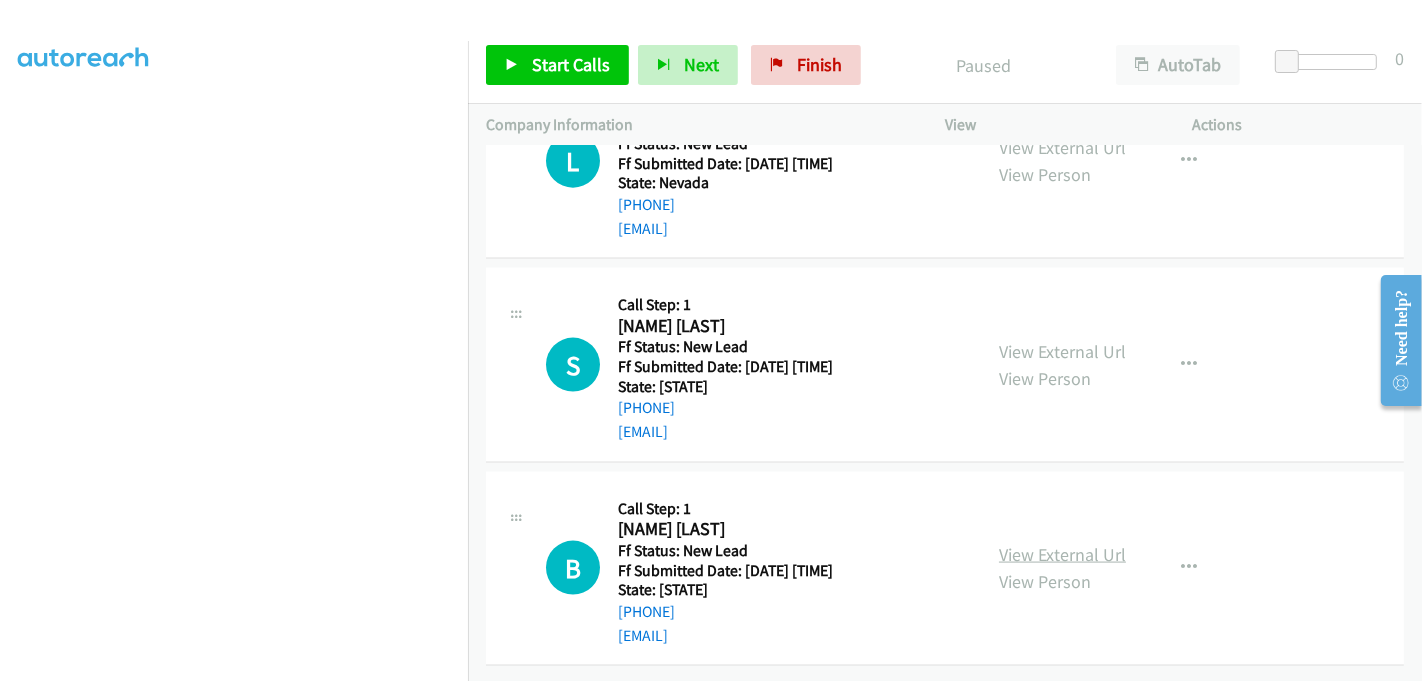 click on "View External Url" at bounding box center [1062, 554] 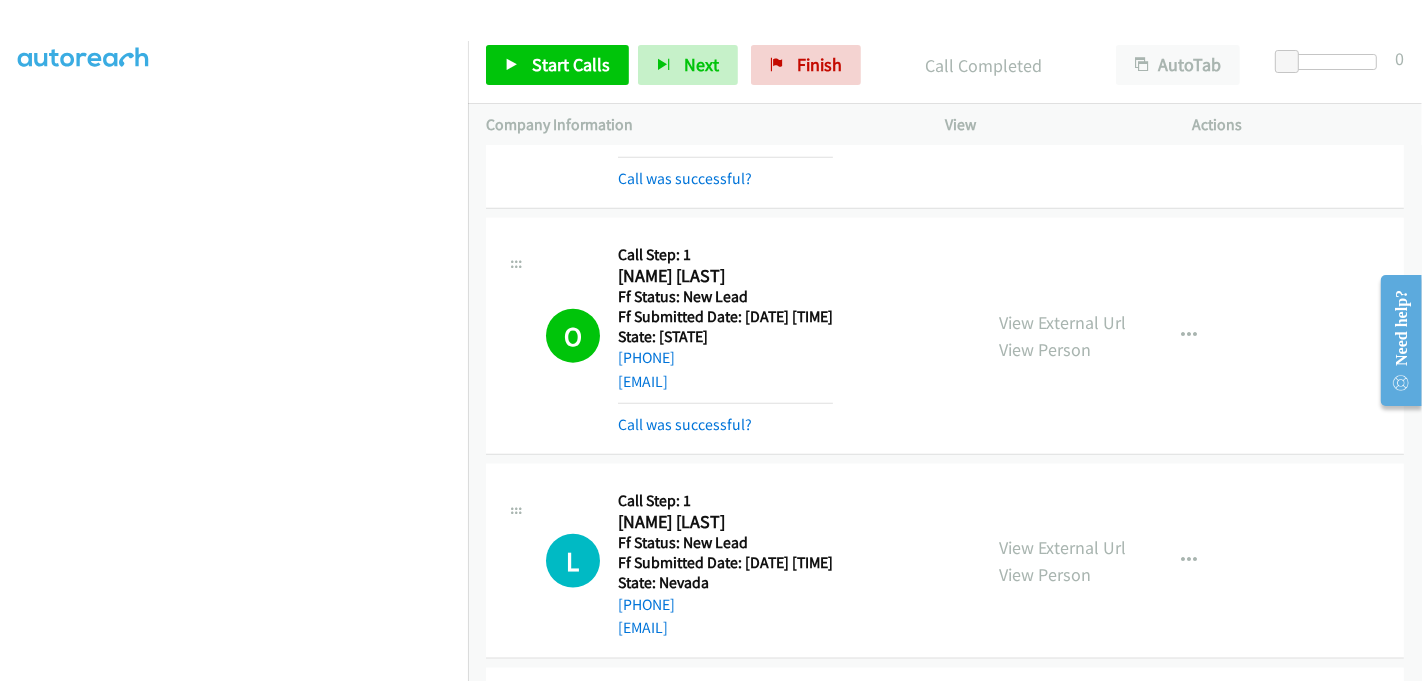 scroll, scrollTop: 1942, scrollLeft: 0, axis: vertical 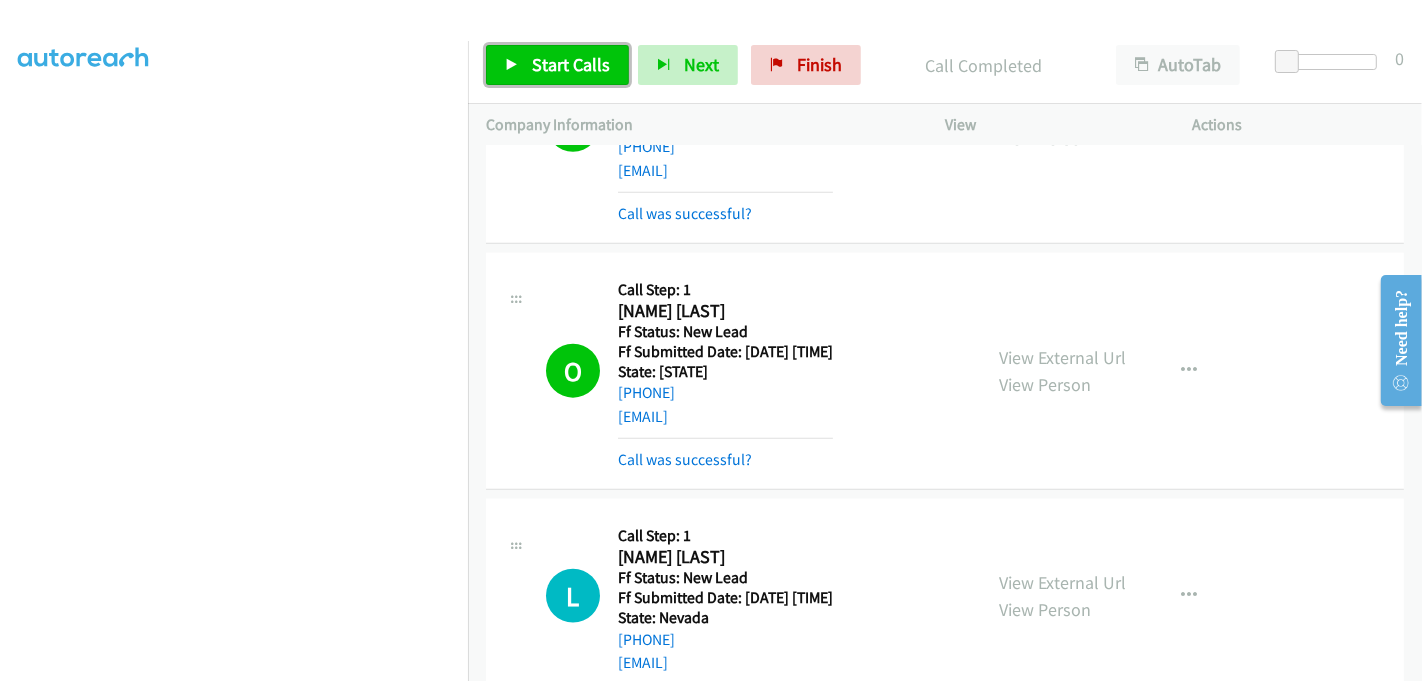 click on "Start Calls" at bounding box center [571, 64] 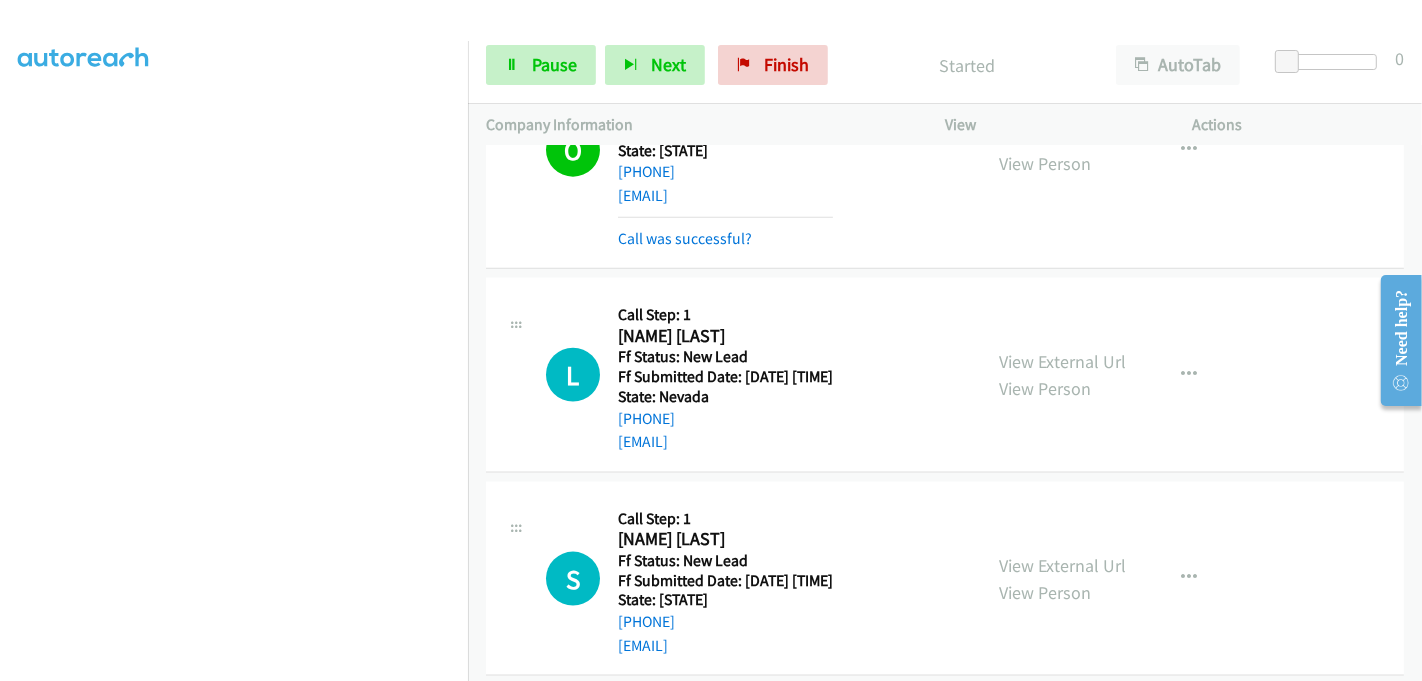 scroll, scrollTop: 2164, scrollLeft: 0, axis: vertical 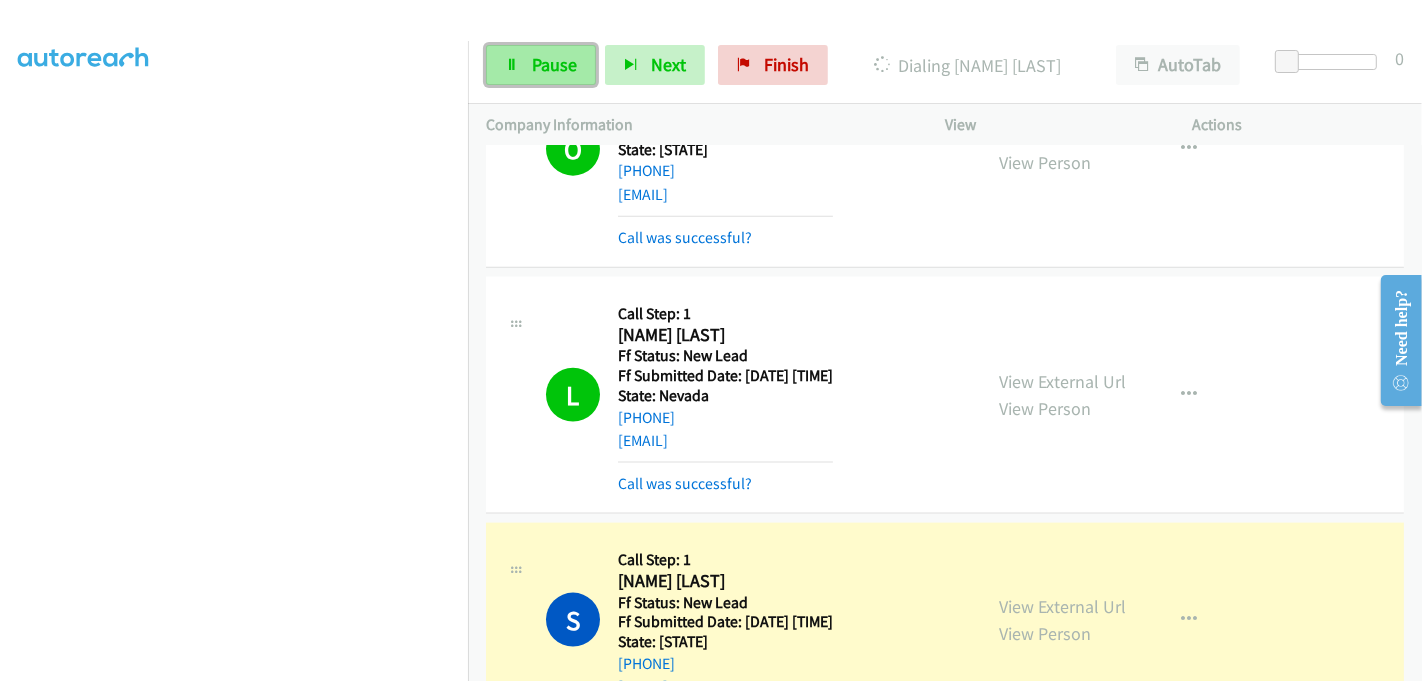 click on "Pause" at bounding box center [554, 64] 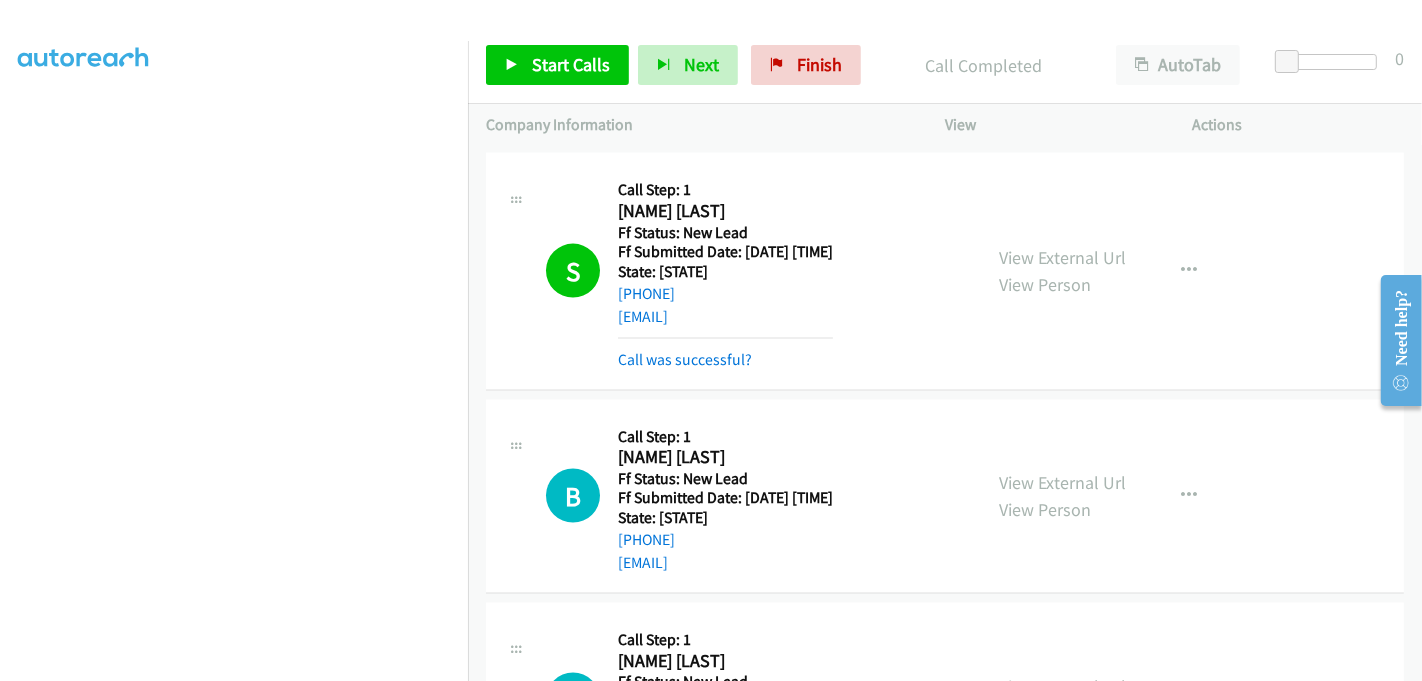 scroll, scrollTop: 2720, scrollLeft: 0, axis: vertical 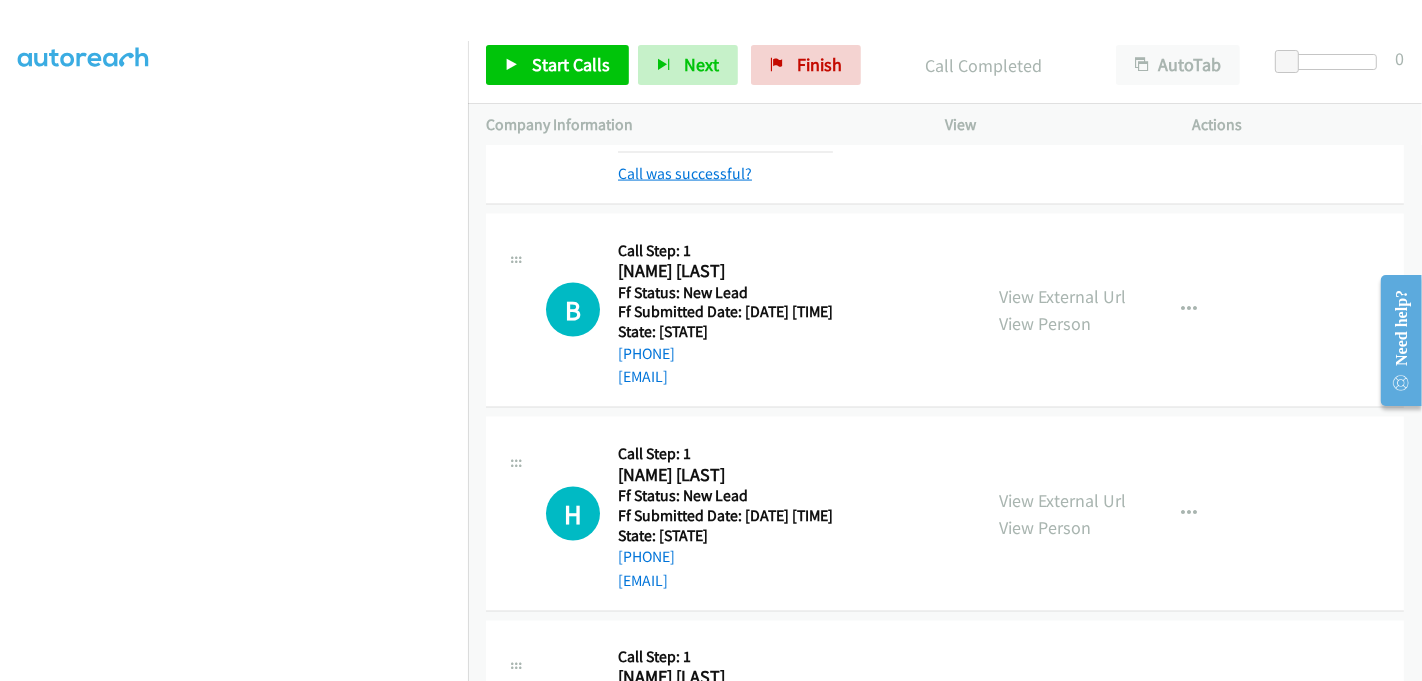 click on "Call was successful?" at bounding box center [685, 173] 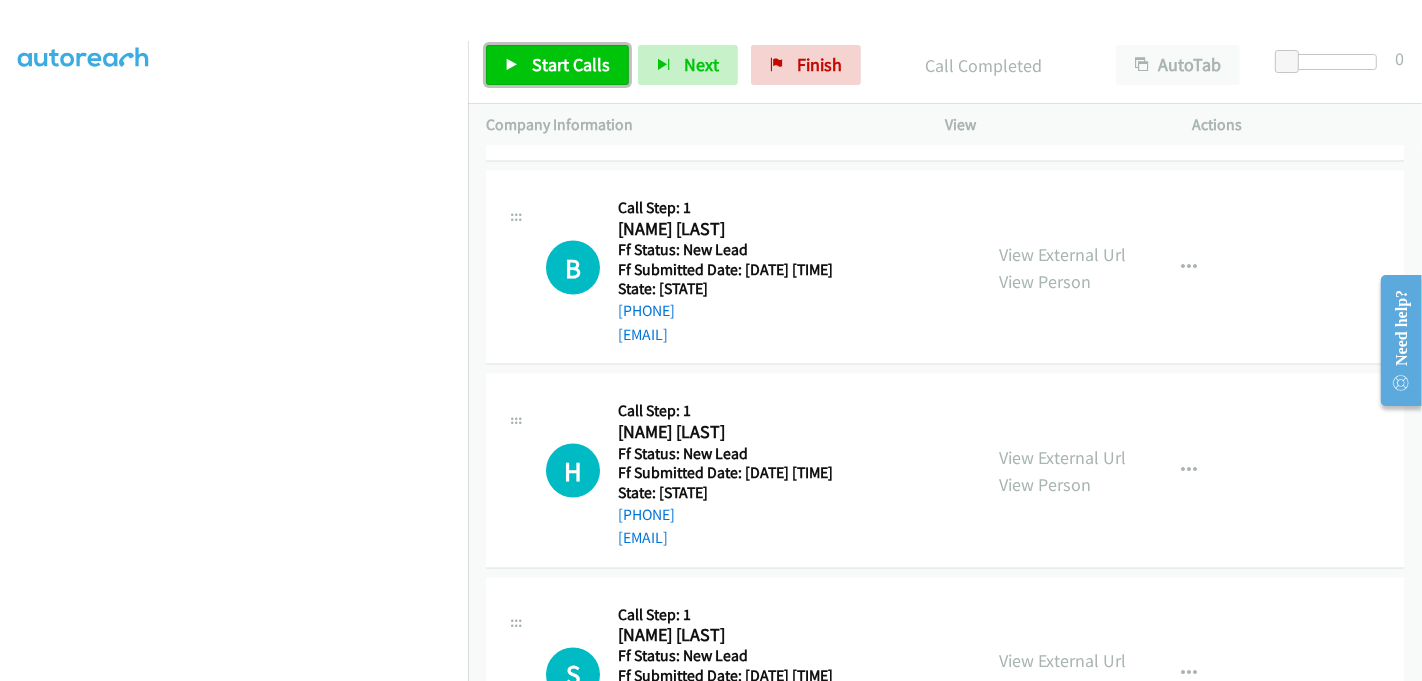 click on "Start Calls" at bounding box center (571, 64) 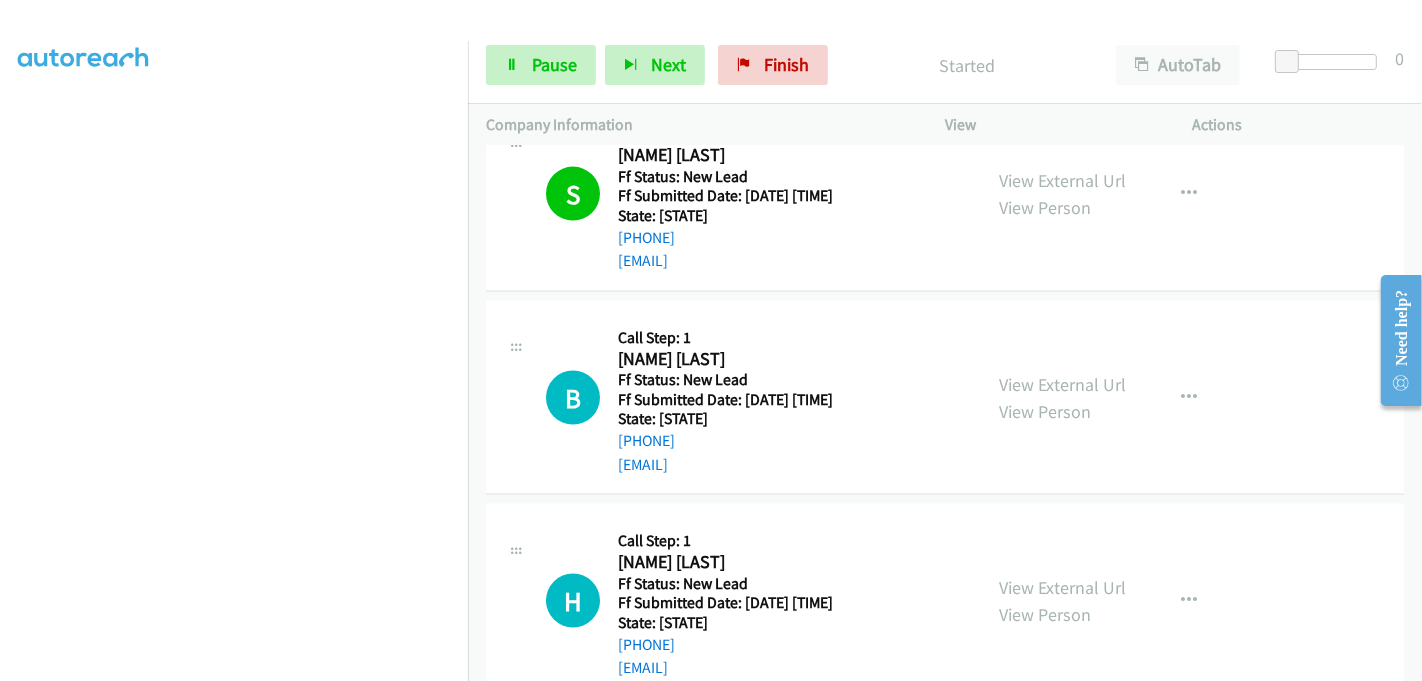 scroll, scrollTop: 2720, scrollLeft: 0, axis: vertical 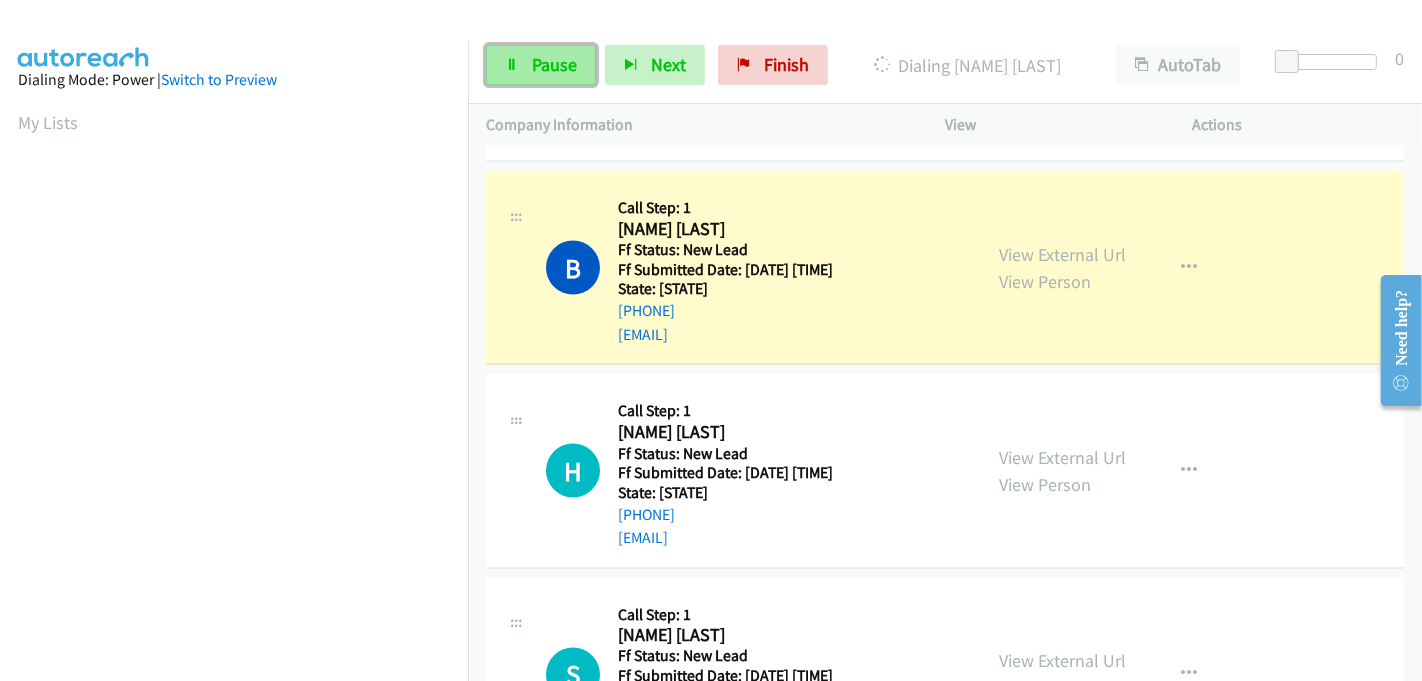 click on "Pause" at bounding box center [554, 64] 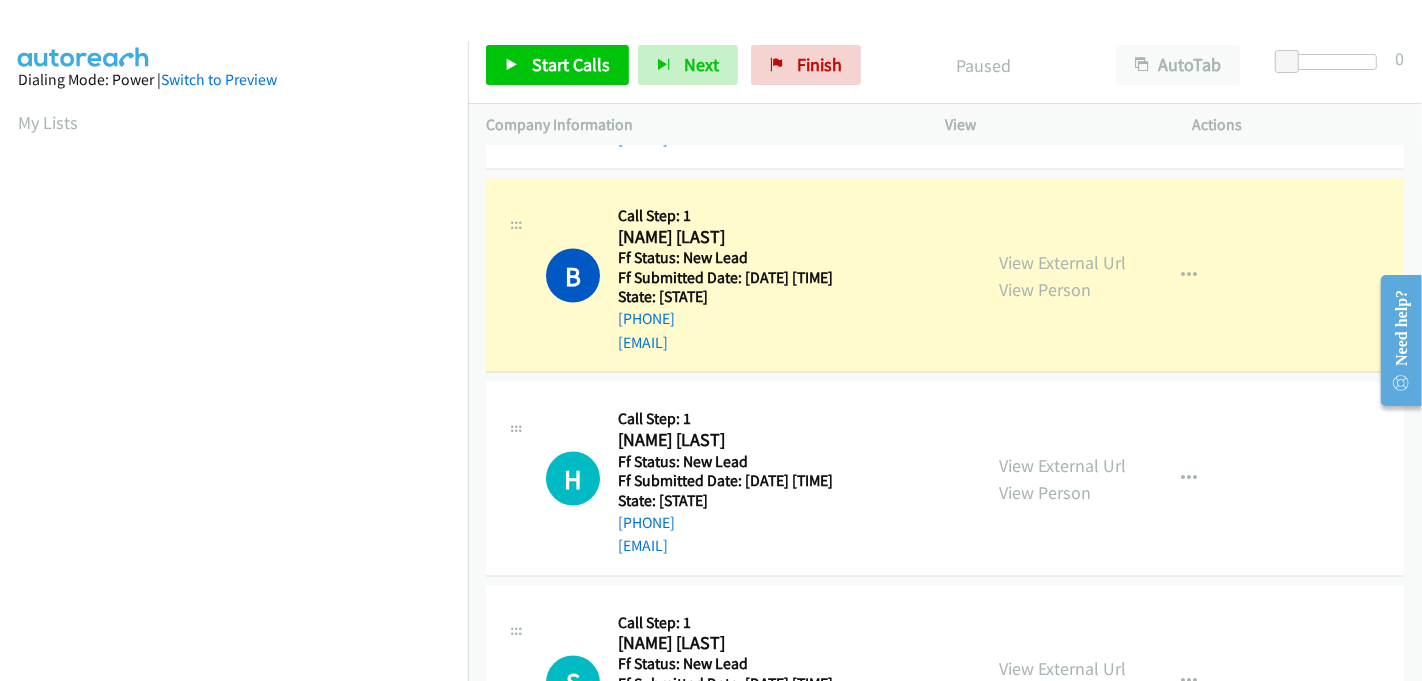 scroll, scrollTop: 2705, scrollLeft: 0, axis: vertical 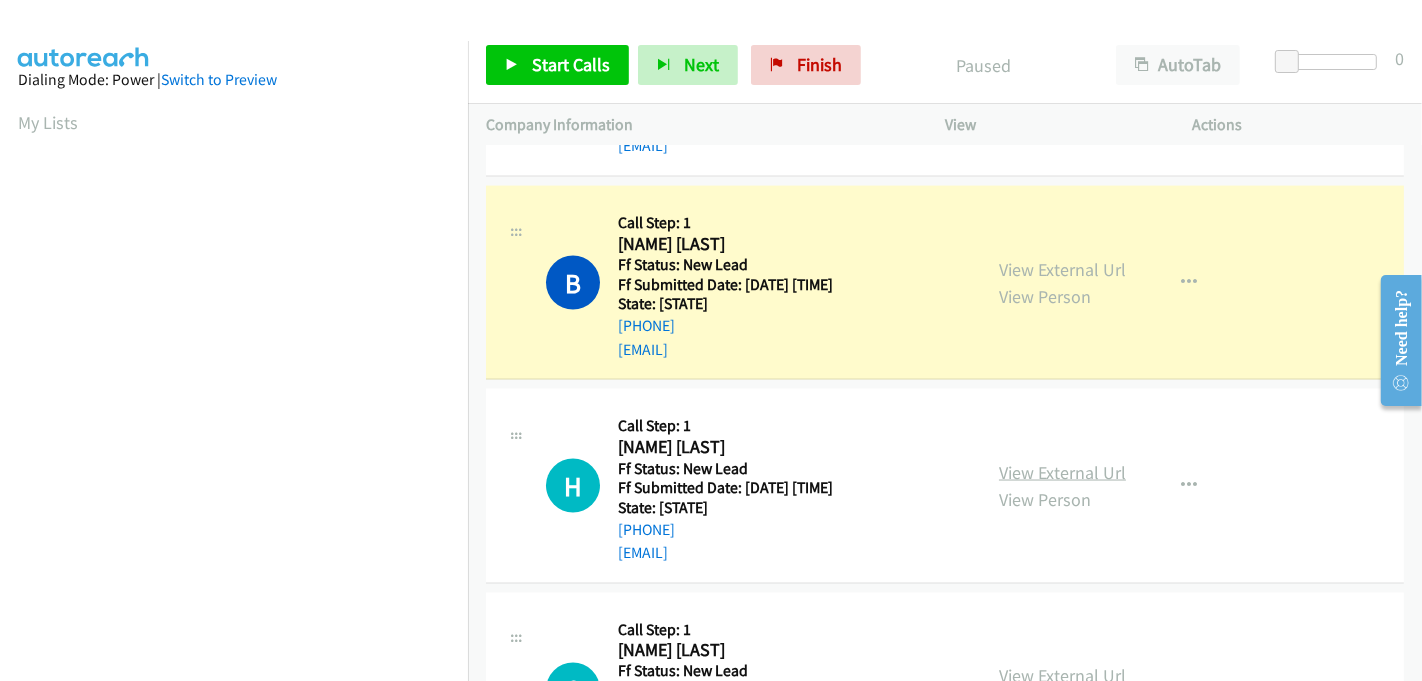 click on "View External Url" at bounding box center [1062, 472] 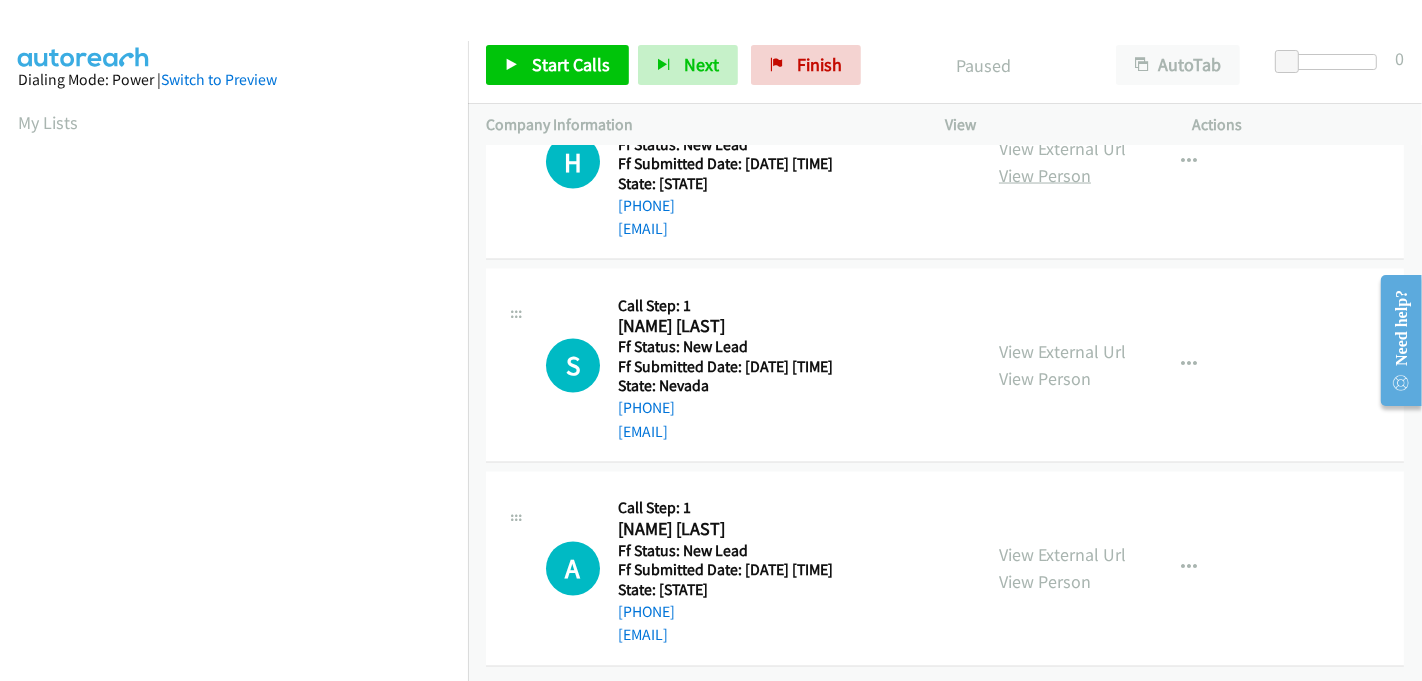 scroll, scrollTop: 3039, scrollLeft: 0, axis: vertical 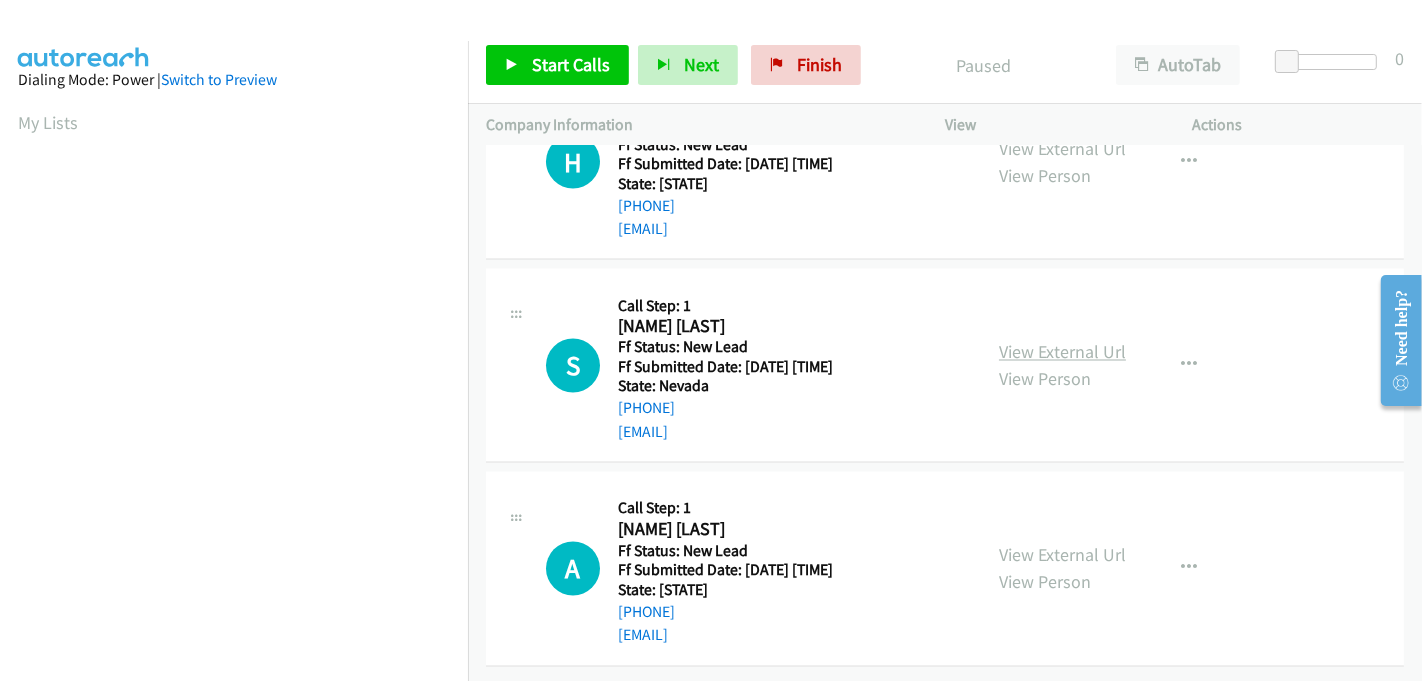 click on "View External Url" at bounding box center [1062, 352] 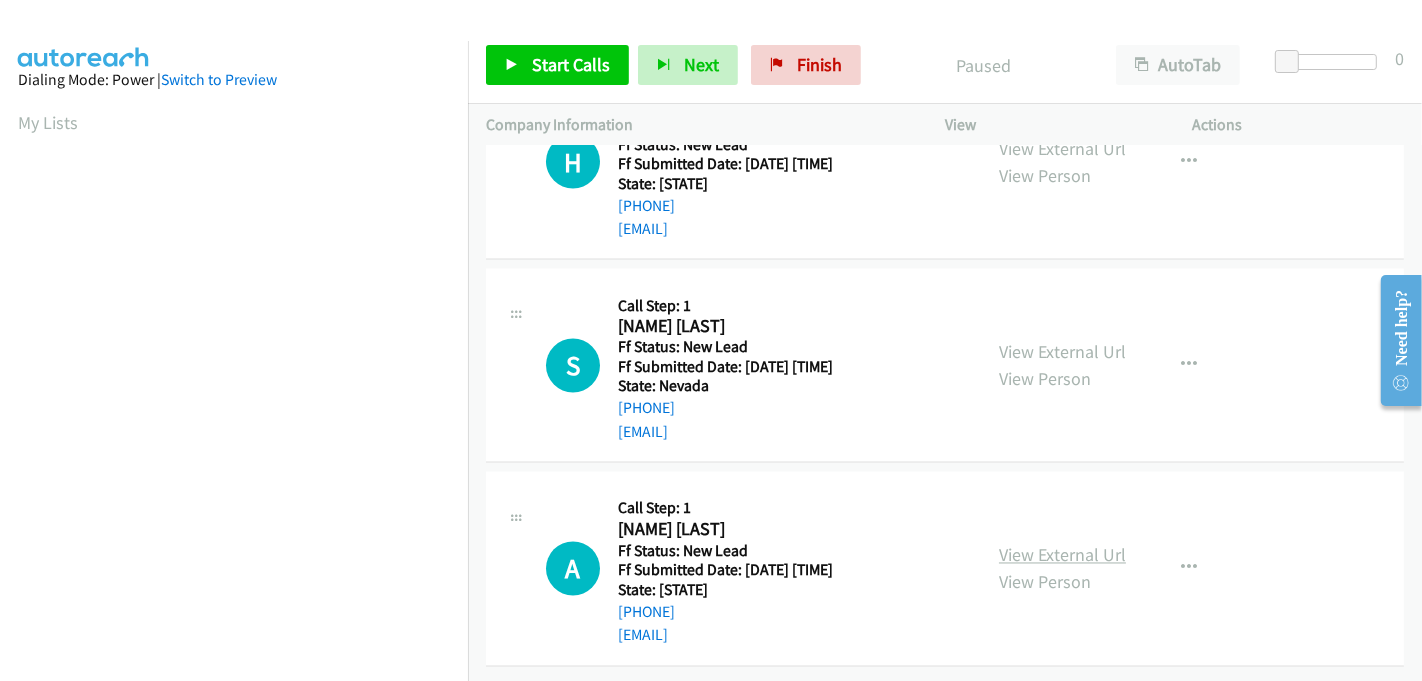 click on "View External Url" at bounding box center [1062, 555] 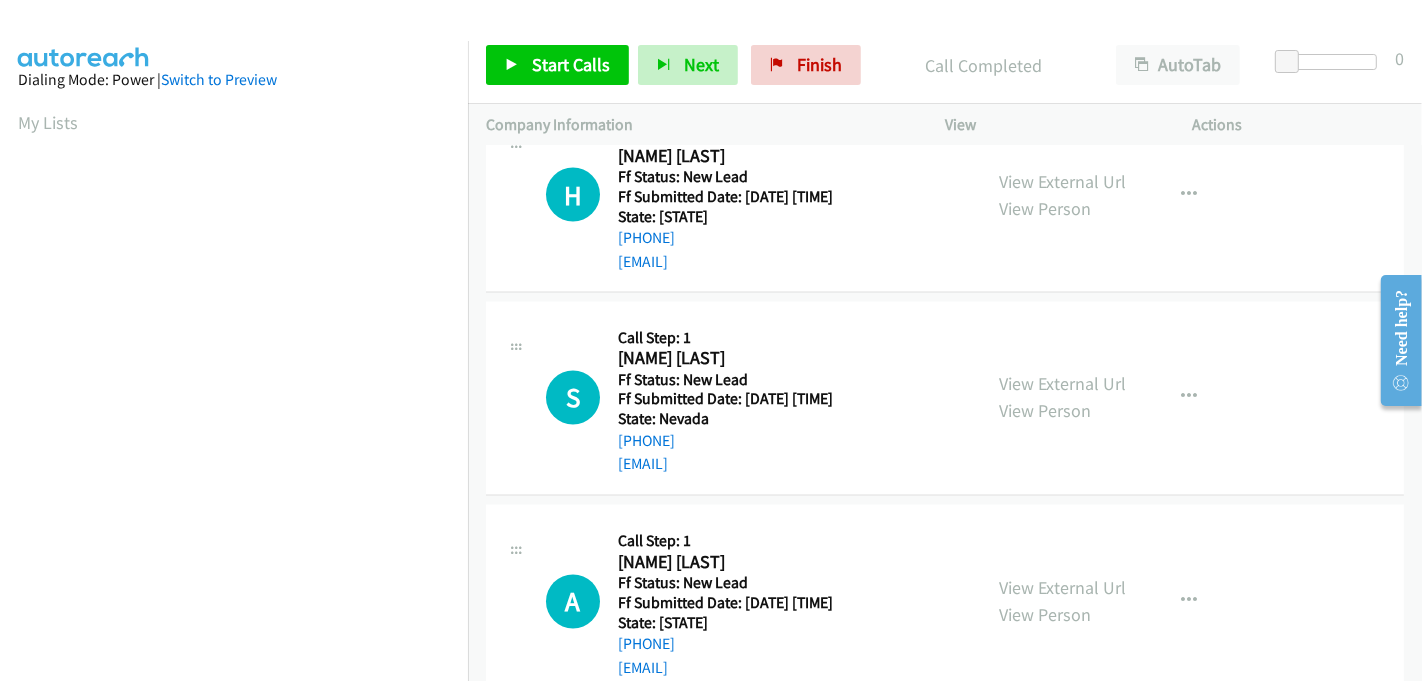 scroll, scrollTop: 442, scrollLeft: 0, axis: vertical 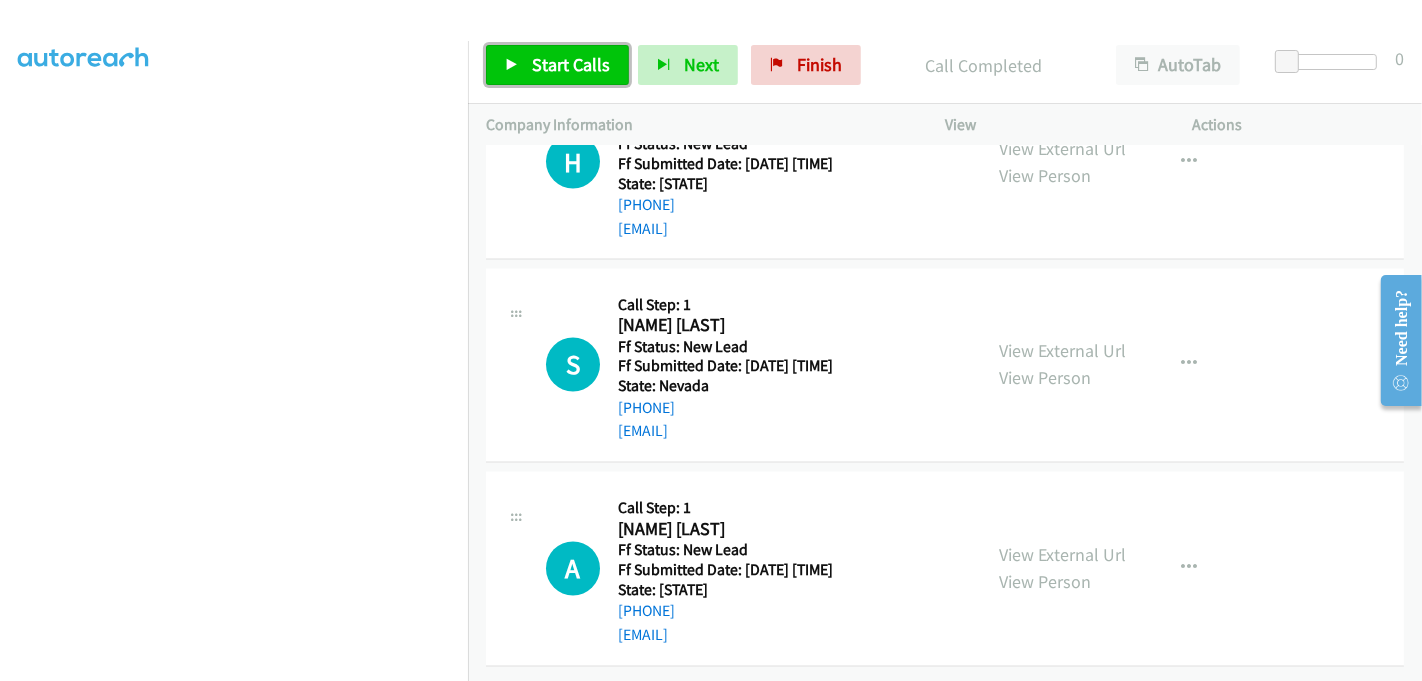 click on "Start Calls" at bounding box center [571, 64] 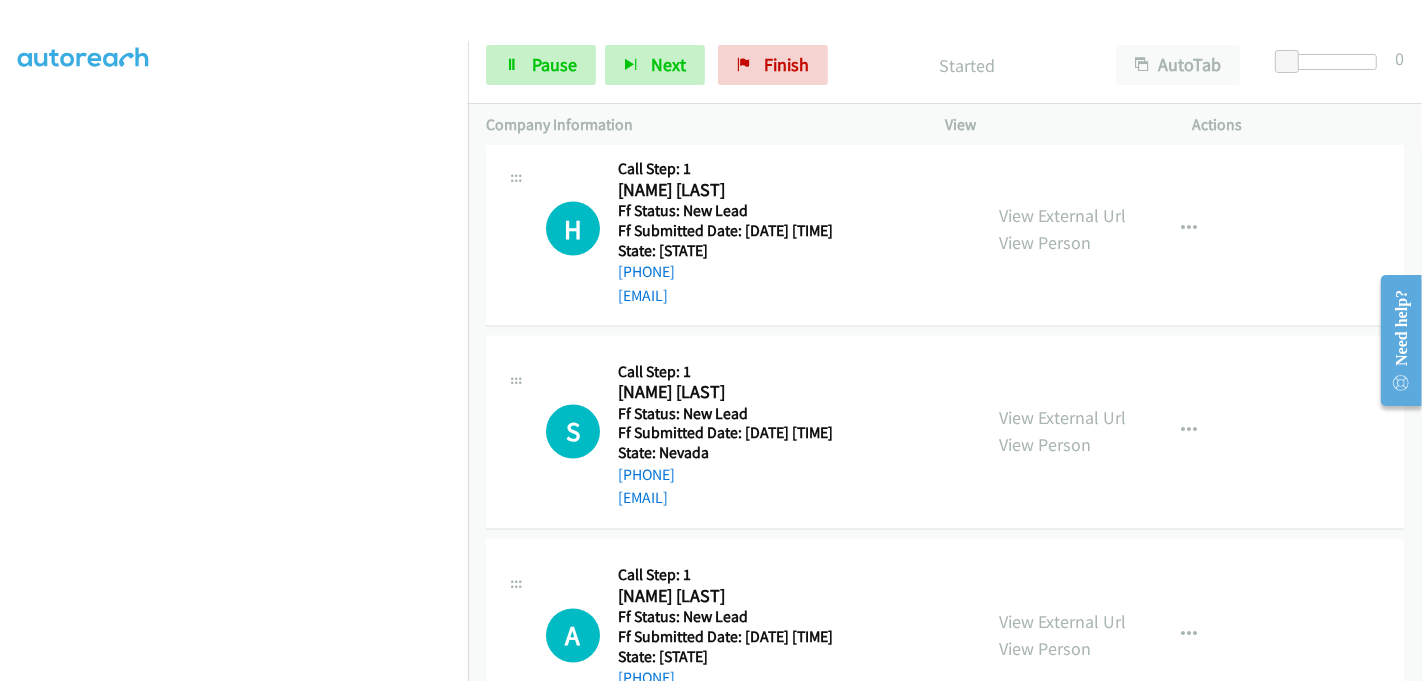 scroll, scrollTop: 2970, scrollLeft: 0, axis: vertical 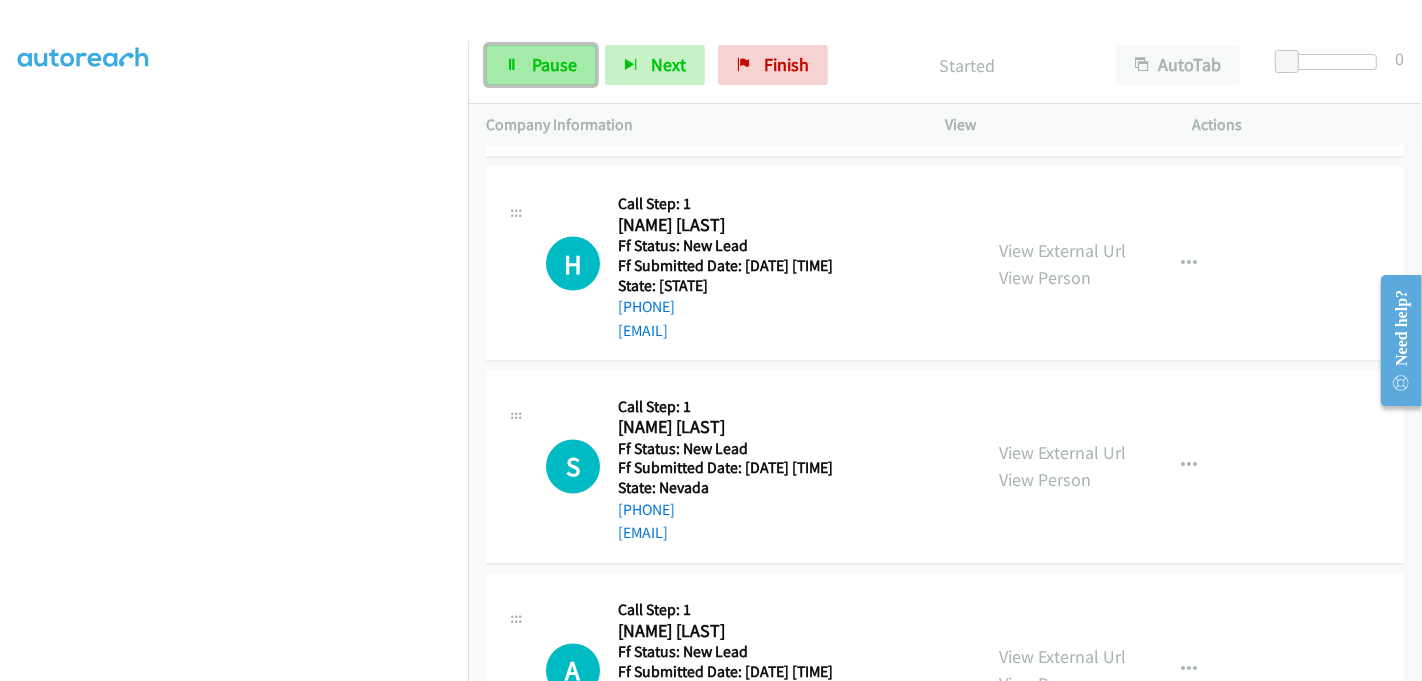 click on "Pause" at bounding box center [554, 64] 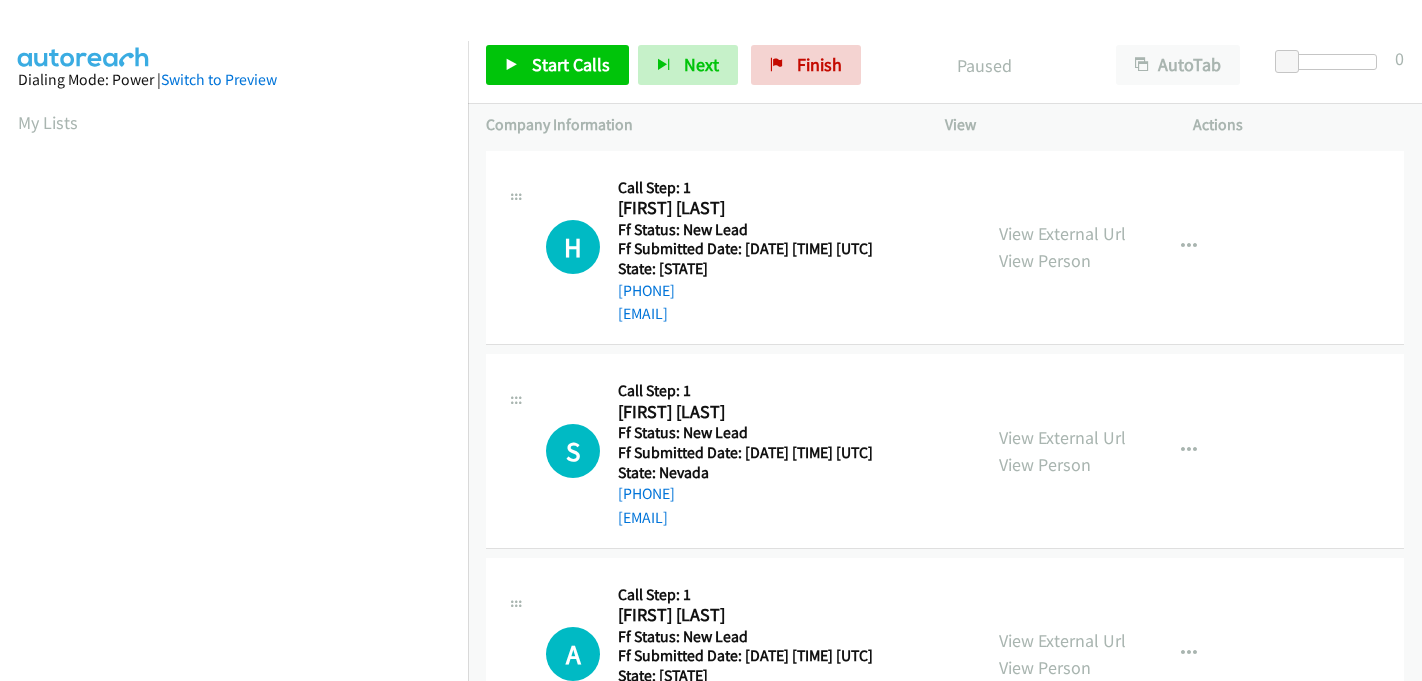 scroll, scrollTop: 0, scrollLeft: 0, axis: both 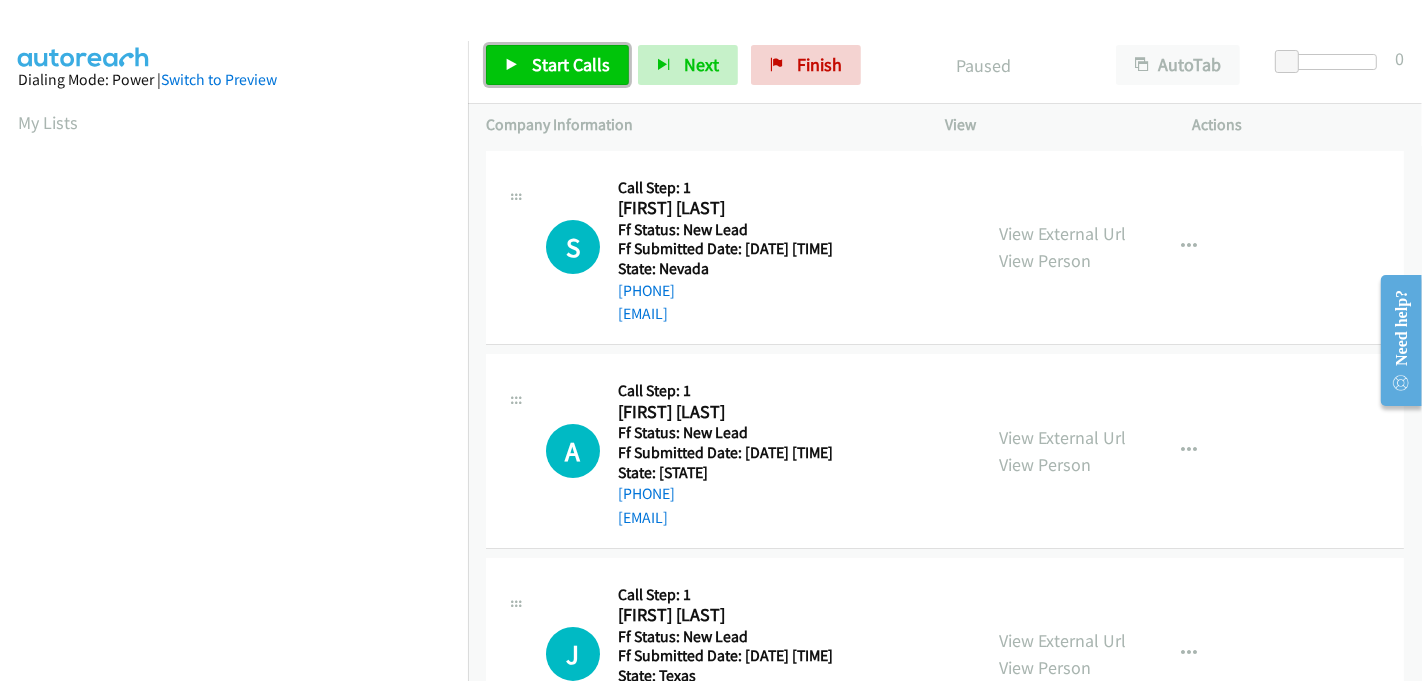 click on "Start Calls" at bounding box center [571, 64] 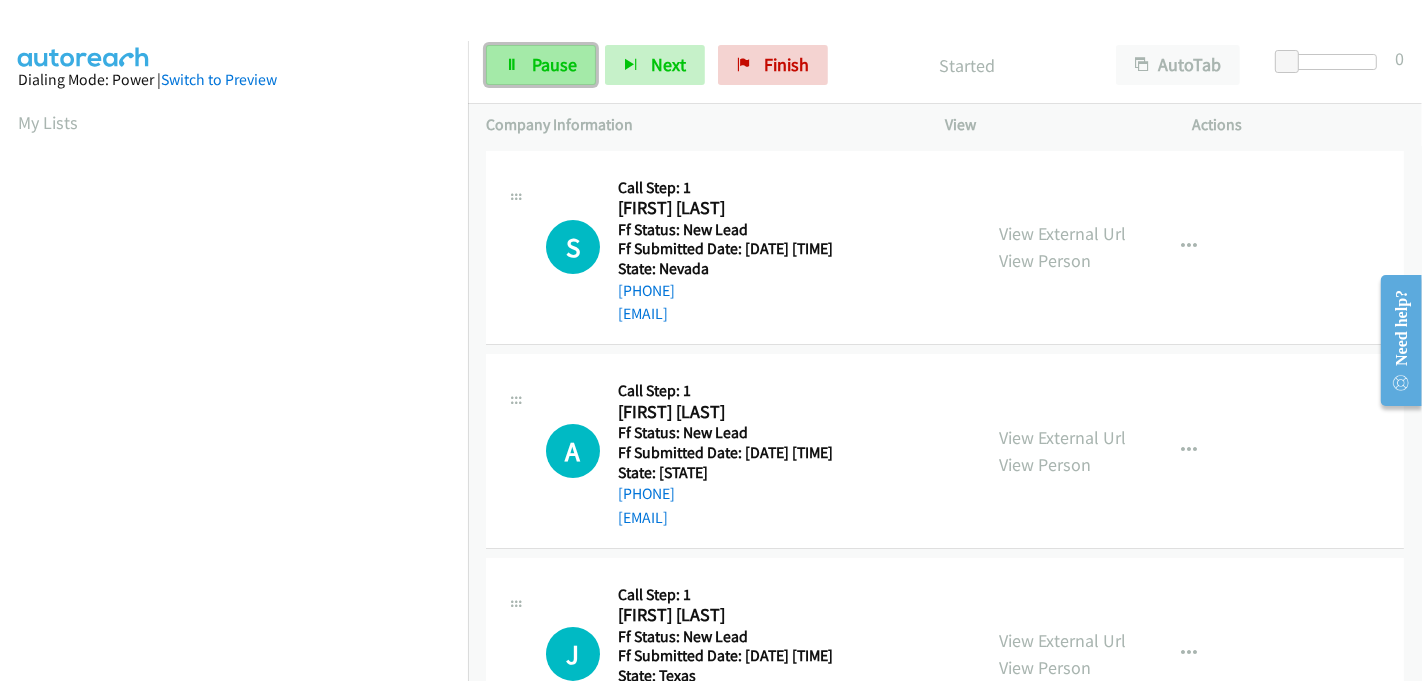 click on "Pause" at bounding box center (554, 64) 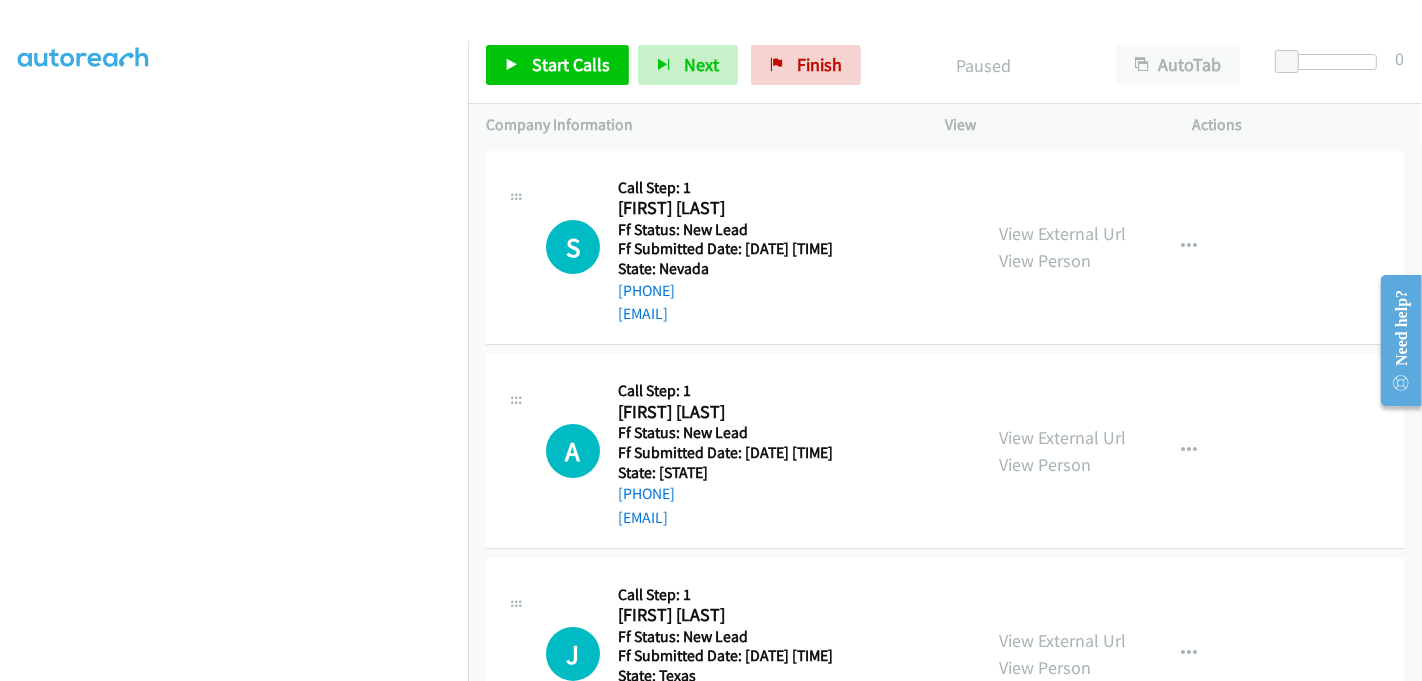 scroll, scrollTop: 442, scrollLeft: 0, axis: vertical 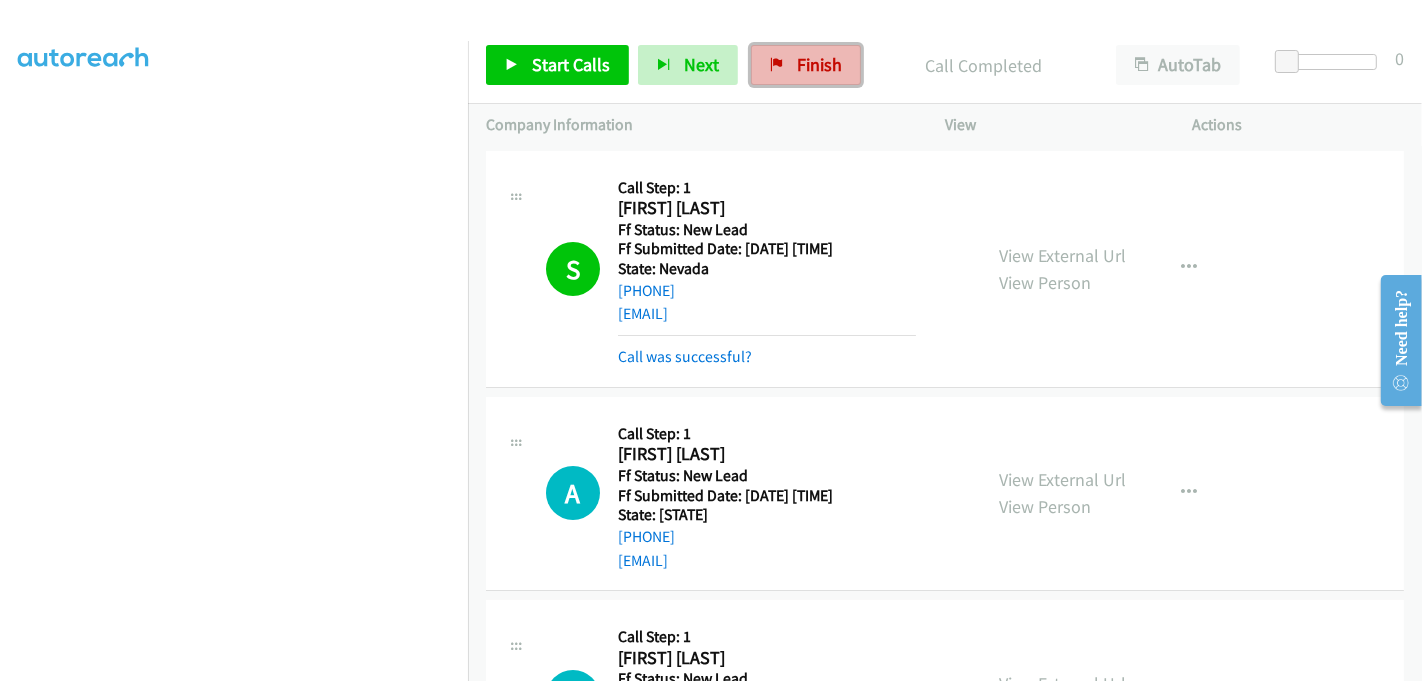 drag, startPoint x: 785, startPoint y: 72, endPoint x: 876, endPoint y: 49, distance: 93.8616 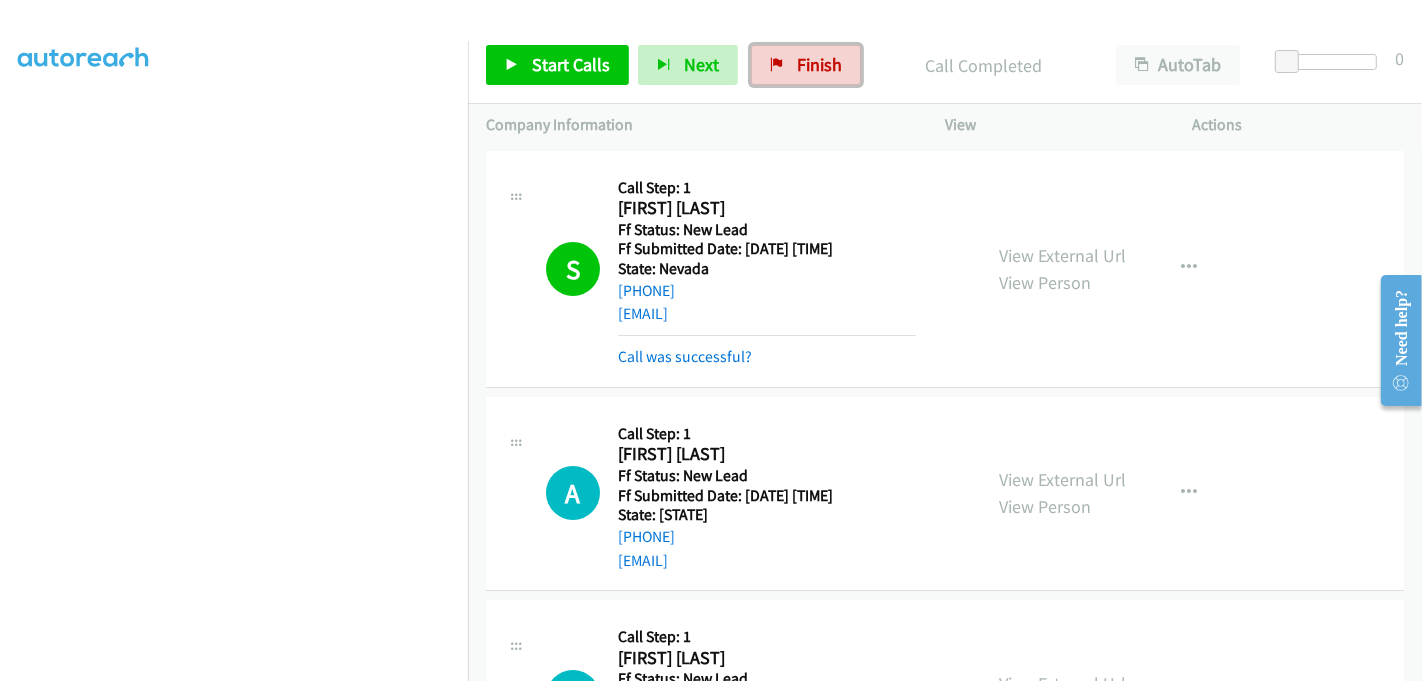 click on "Finish" at bounding box center (806, 65) 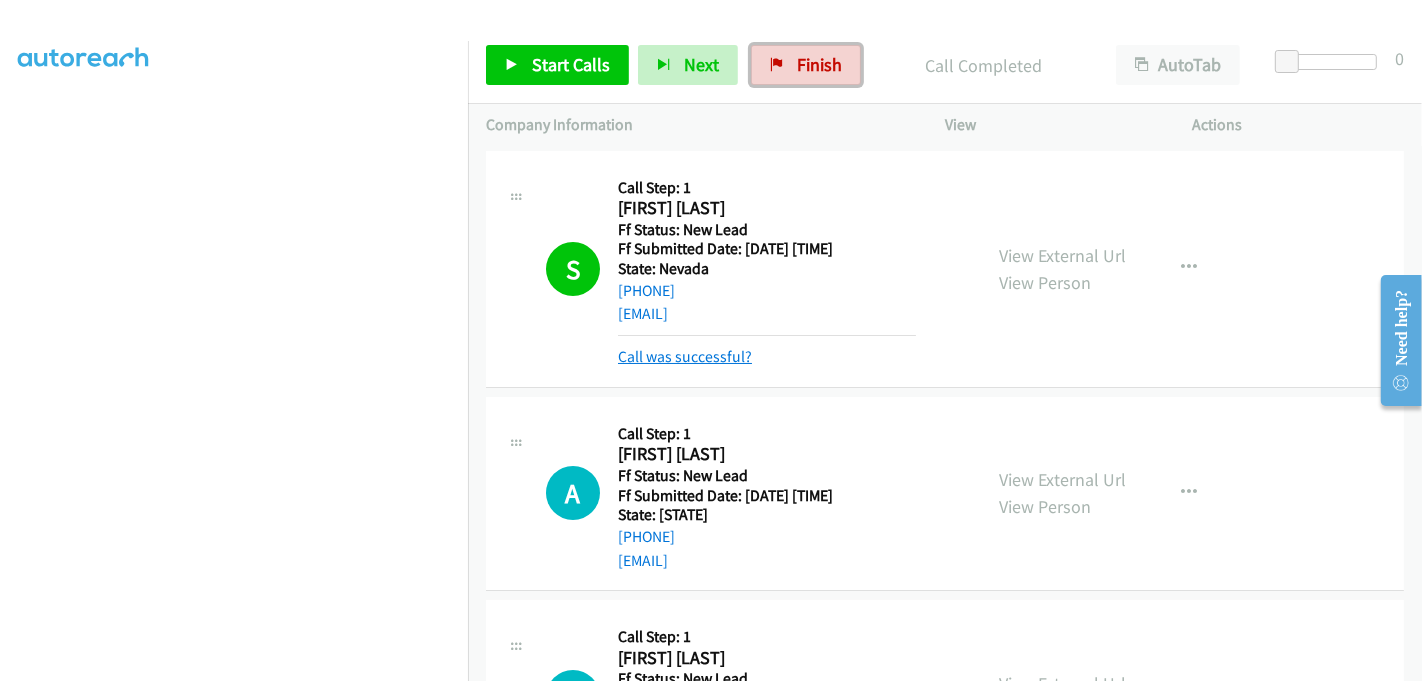 click on "Call was successful?" at bounding box center (685, 356) 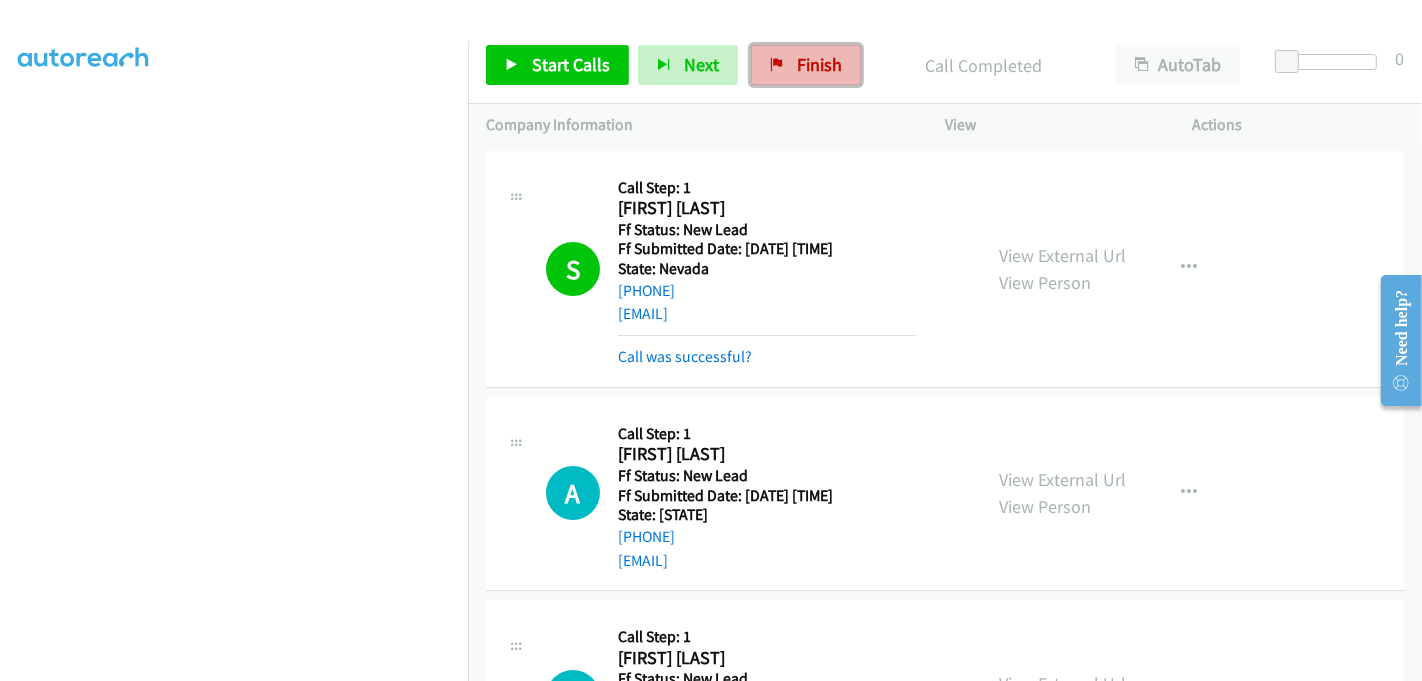 click on "Finish" at bounding box center (819, 64) 